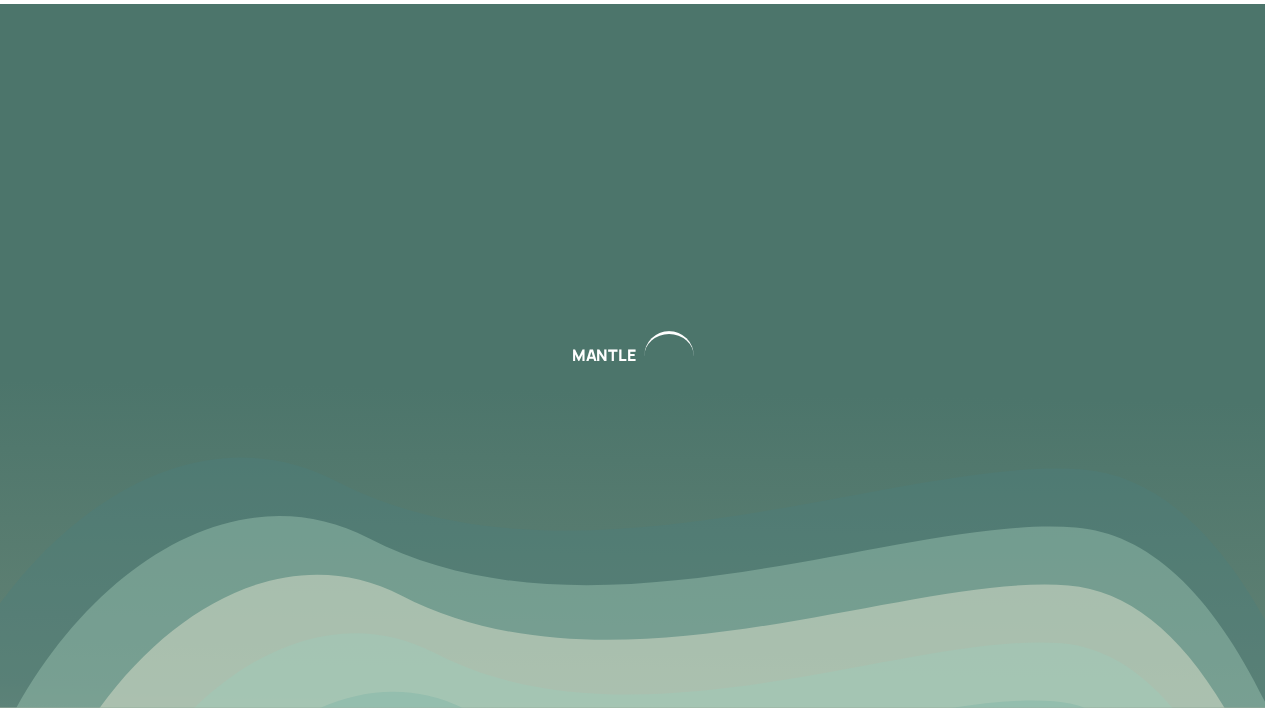 scroll, scrollTop: 0, scrollLeft: 0, axis: both 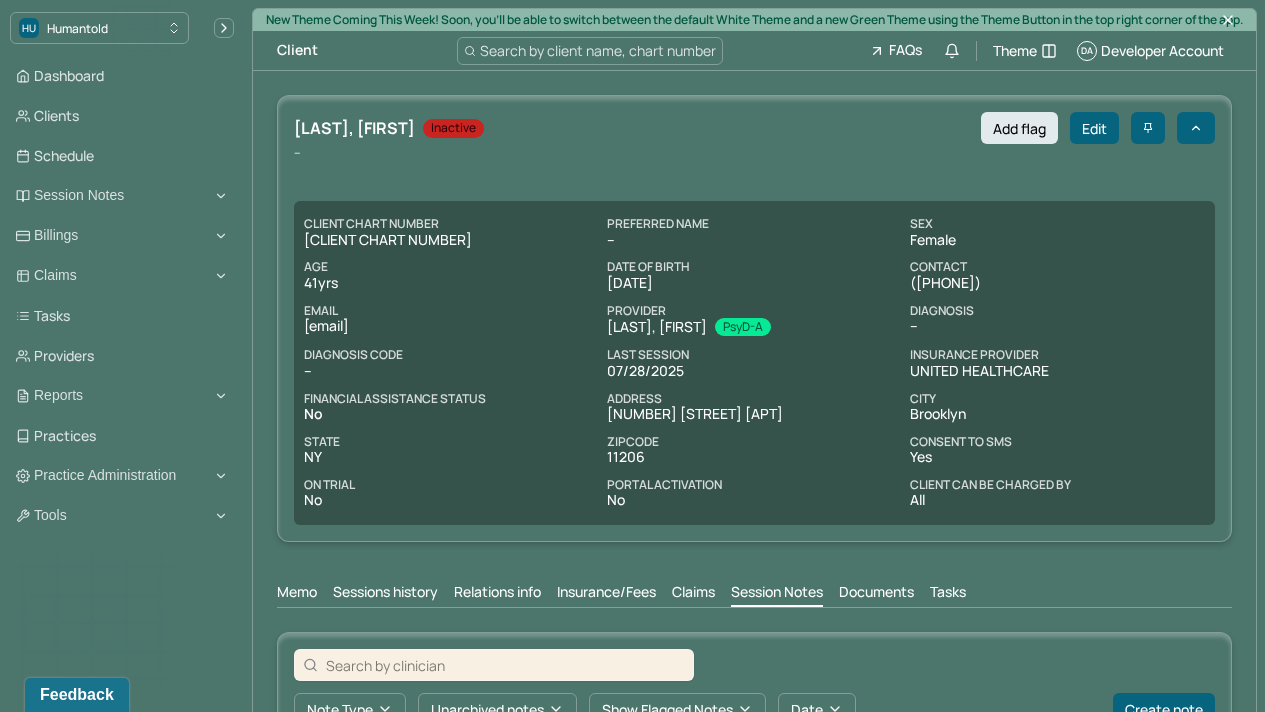 click on "Search by client name, chart number" at bounding box center [598, 50] 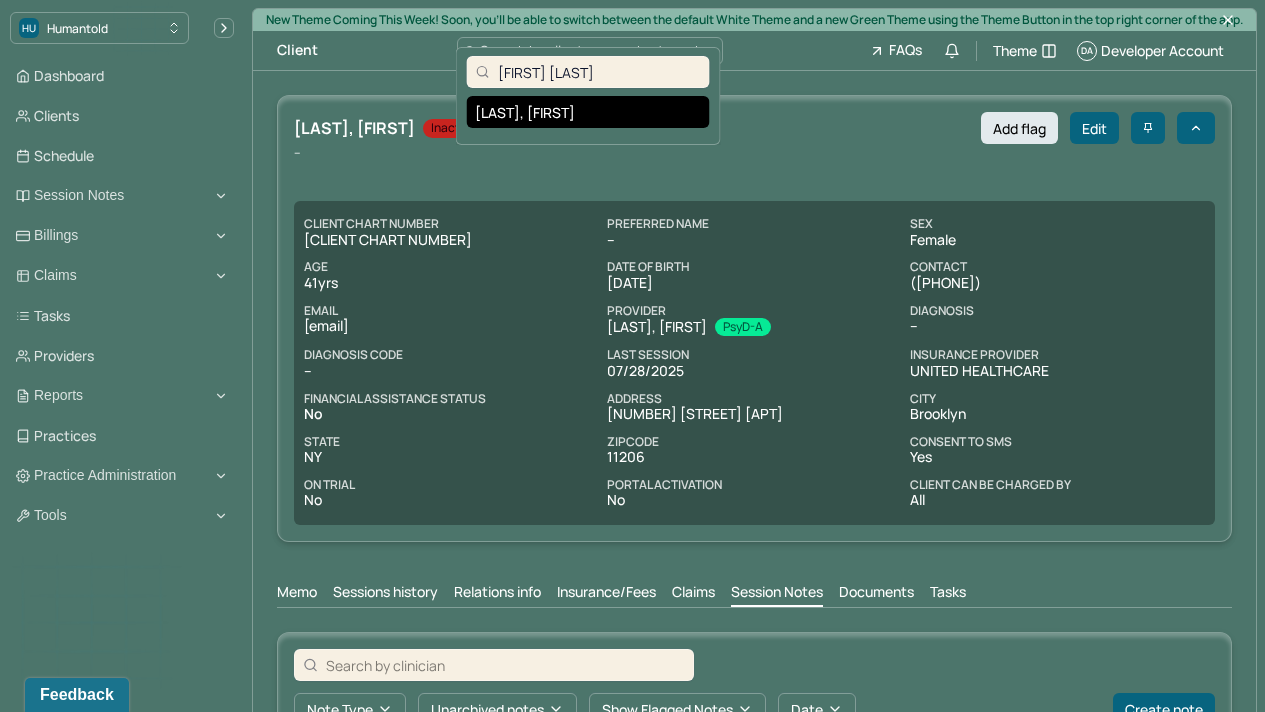 type on "Julia Quinn" 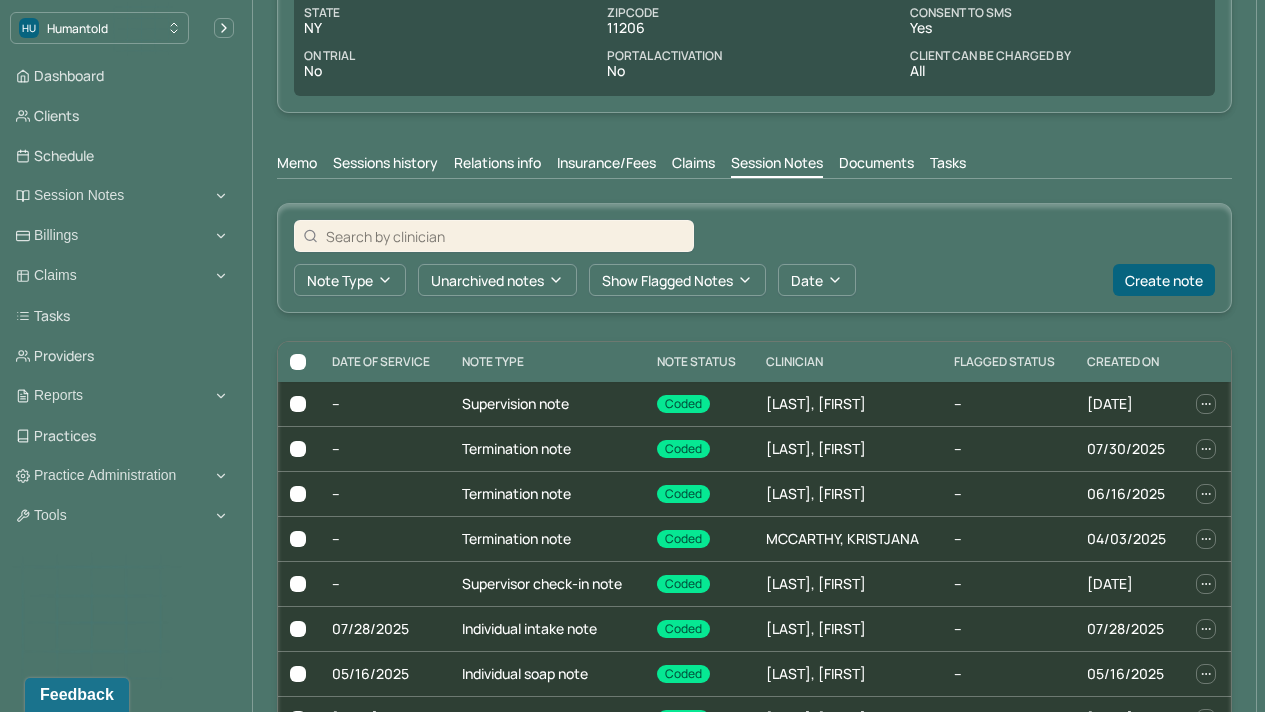 scroll, scrollTop: 490, scrollLeft: 0, axis: vertical 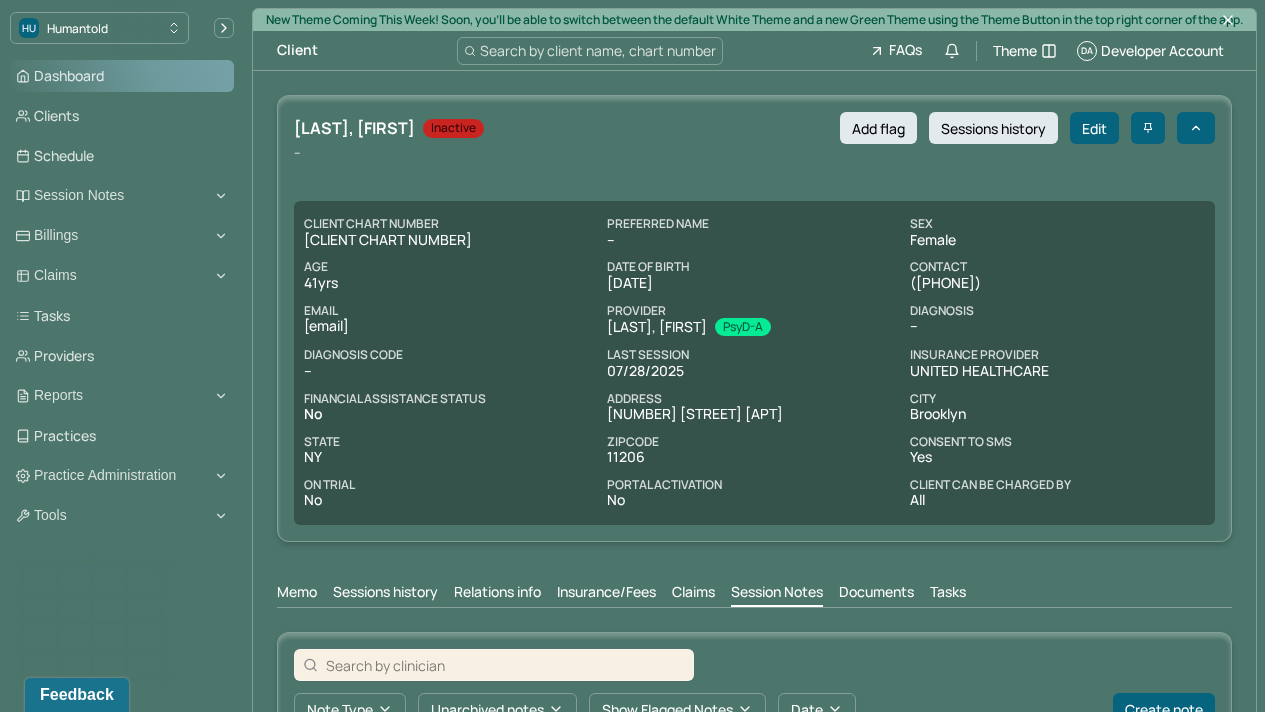 click on "Dashboard" at bounding box center [122, 76] 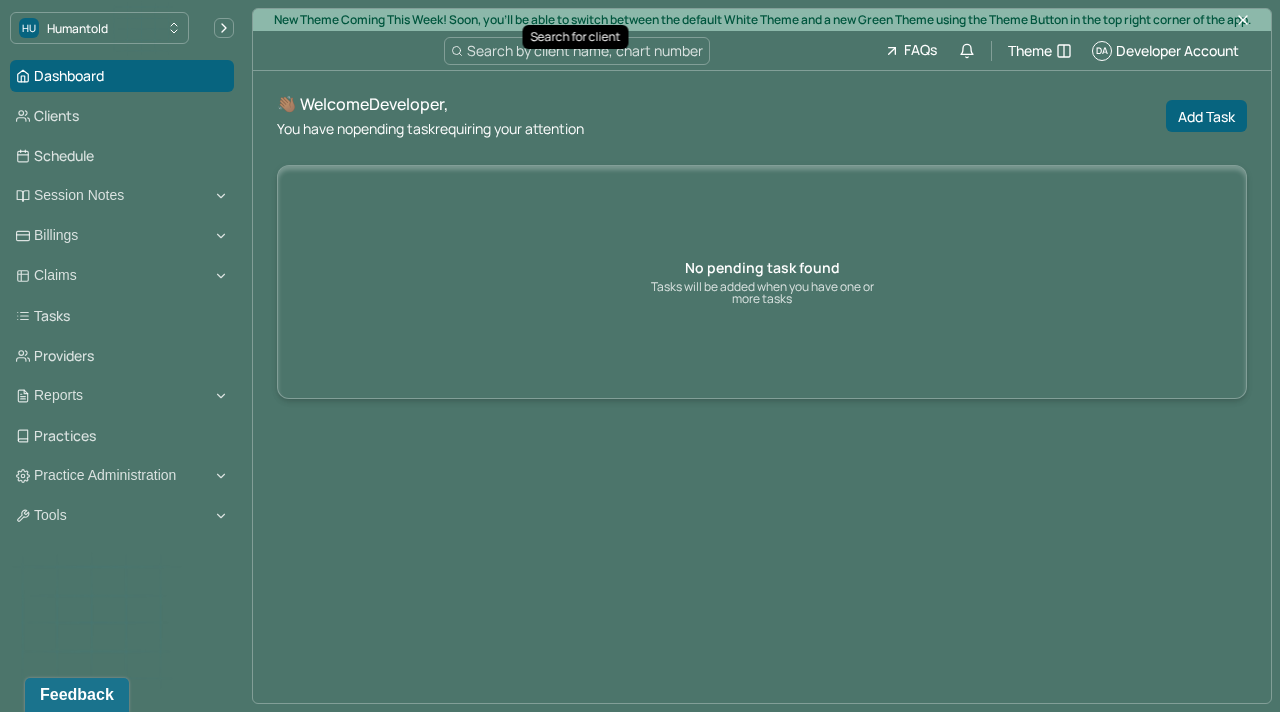 click on "Search by client name, chart number" at bounding box center (585, 50) 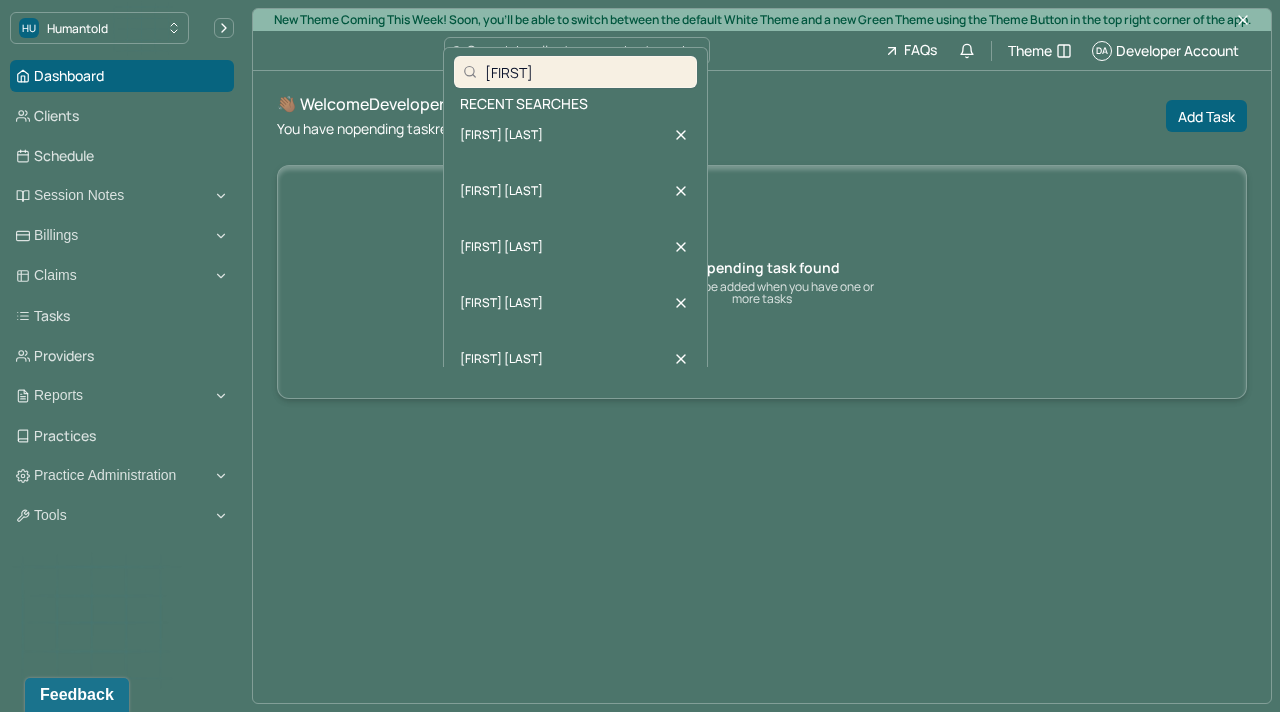 type on "X" 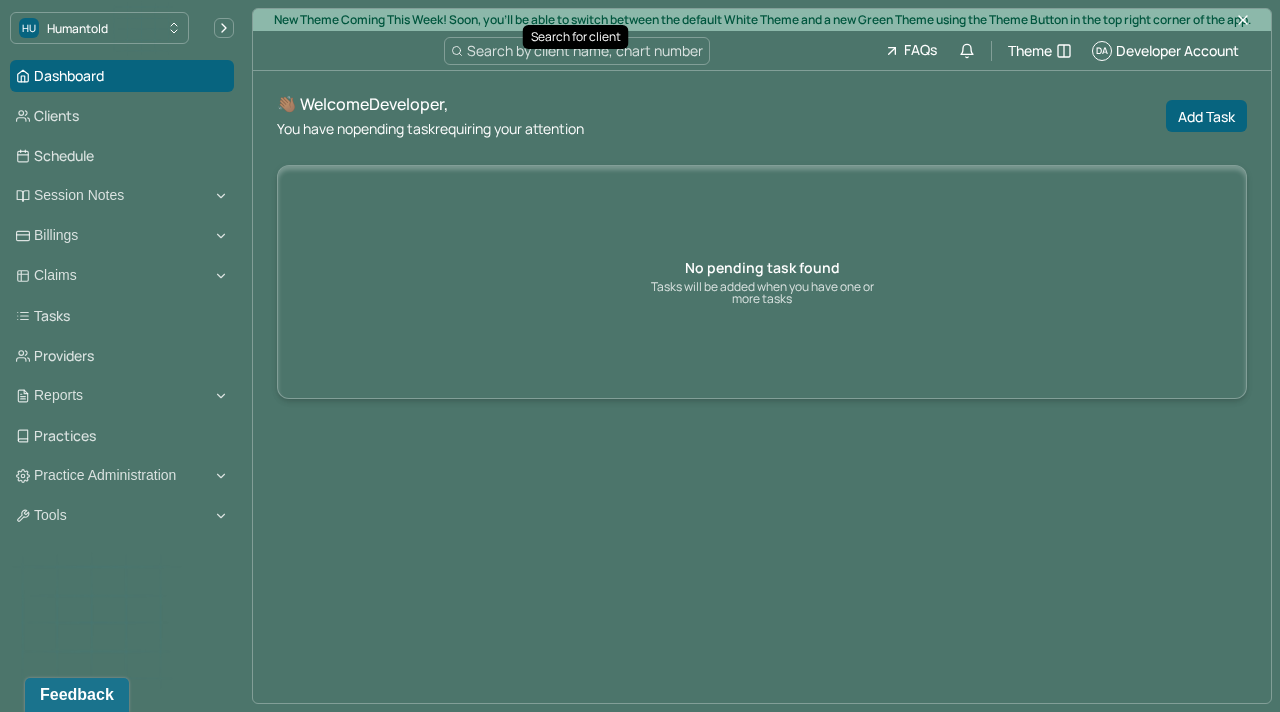 click on "Search by client name, chart number" at bounding box center (585, 50) 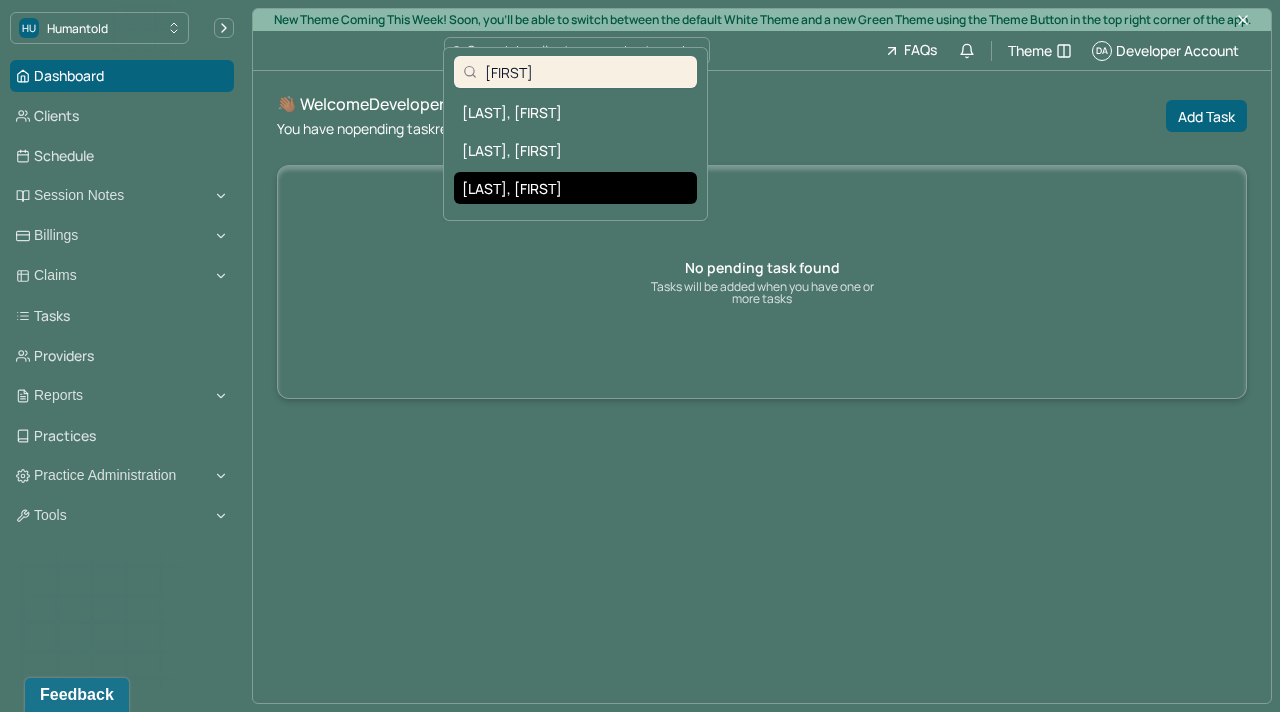 type on "Xiny" 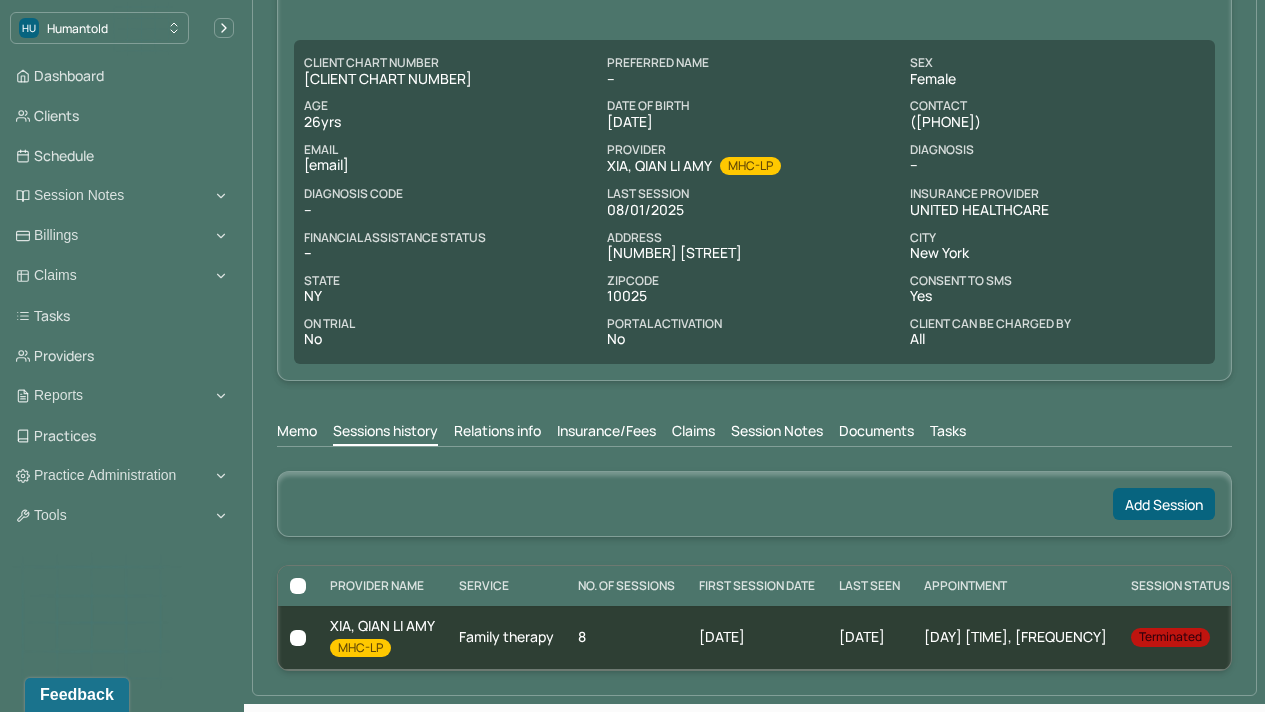 scroll, scrollTop: 179, scrollLeft: 0, axis: vertical 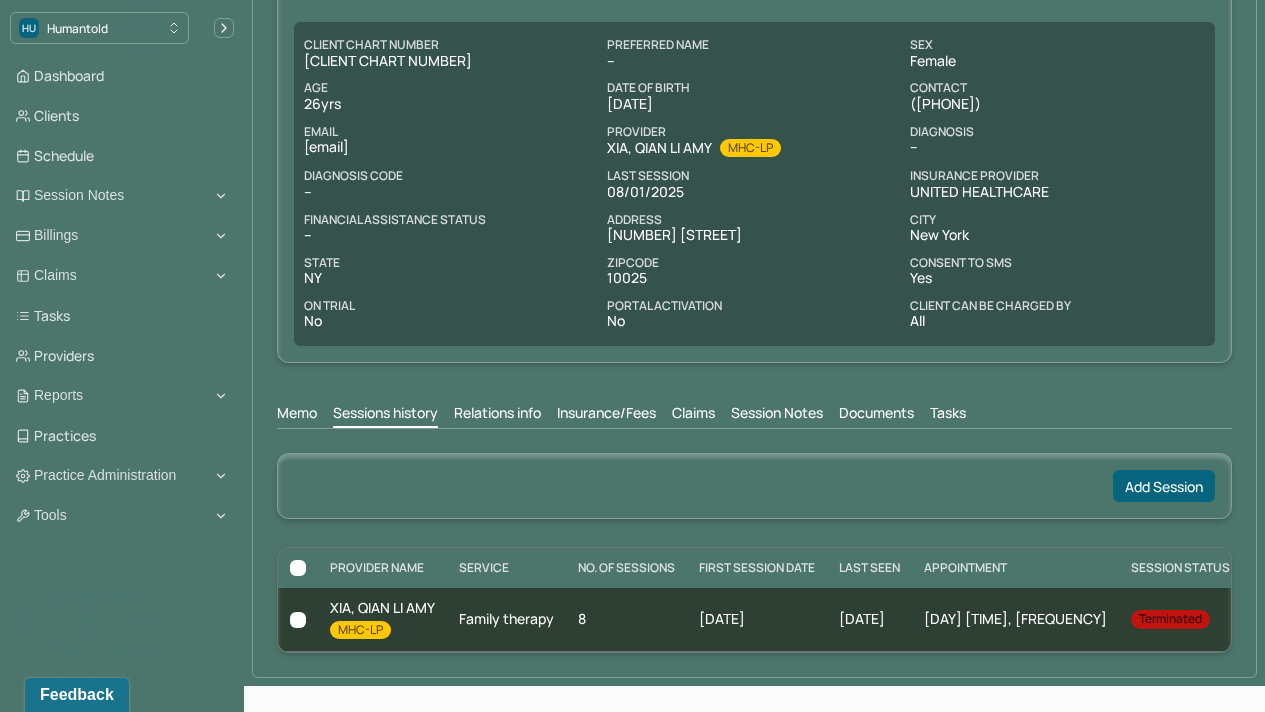 click on "Session Notes" at bounding box center [777, 415] 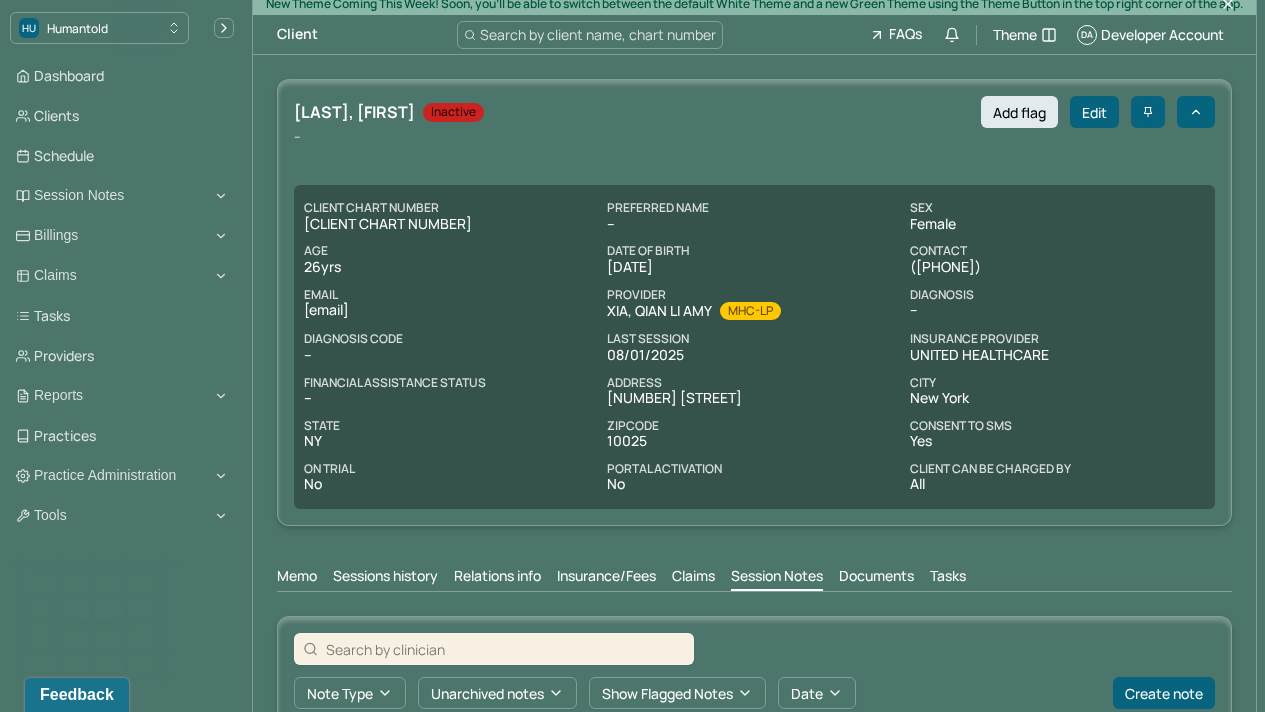 scroll, scrollTop: 0, scrollLeft: 0, axis: both 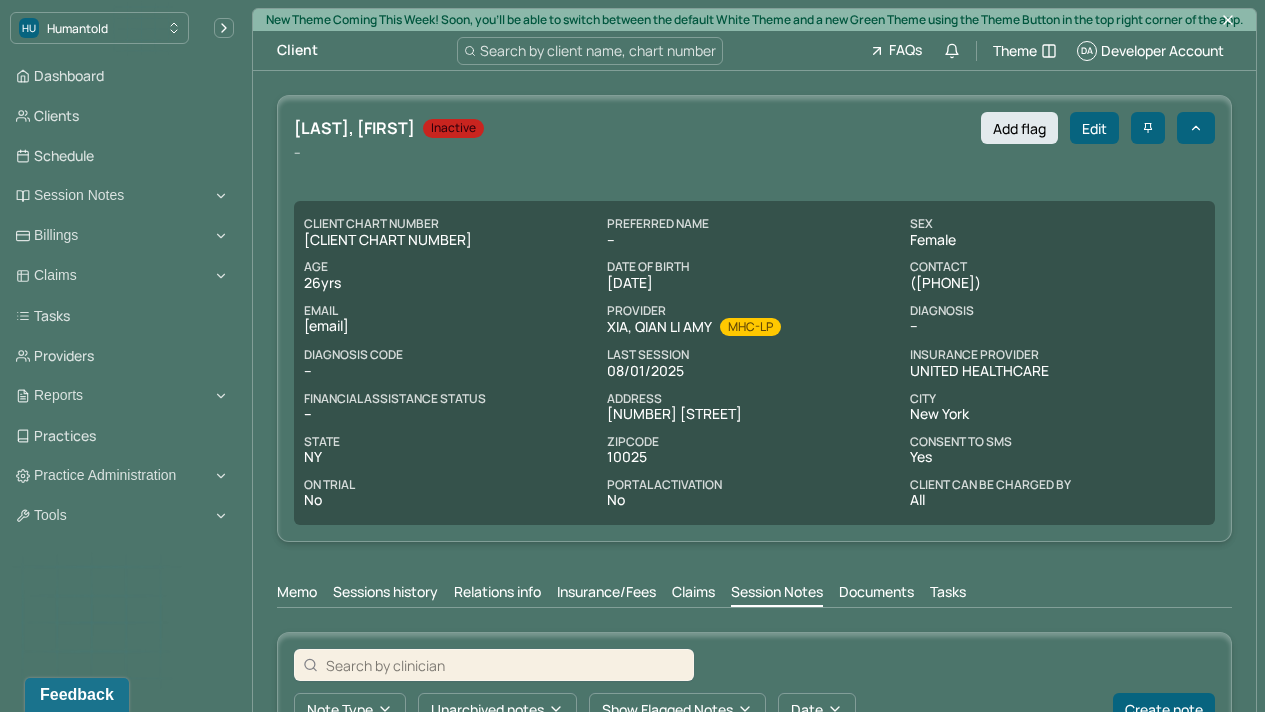 drag, startPoint x: 301, startPoint y: 342, endPoint x: 457, endPoint y: 346, distance: 156.05127 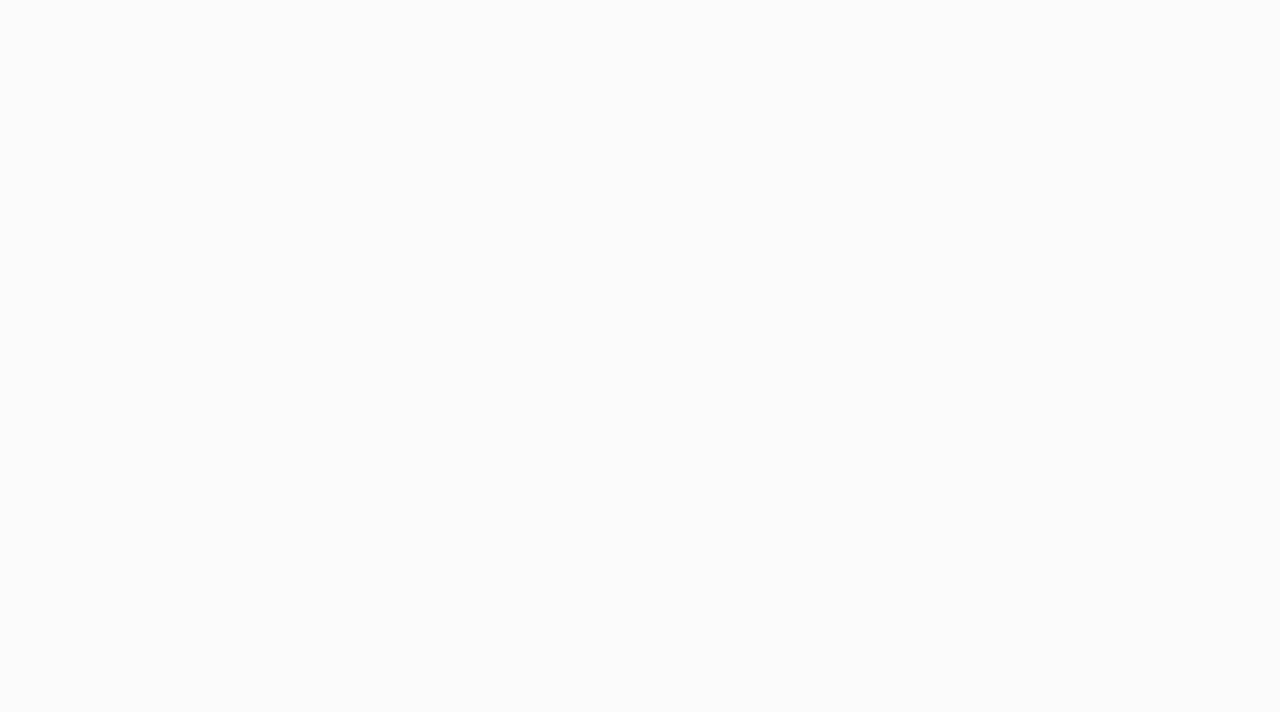 scroll, scrollTop: 0, scrollLeft: 0, axis: both 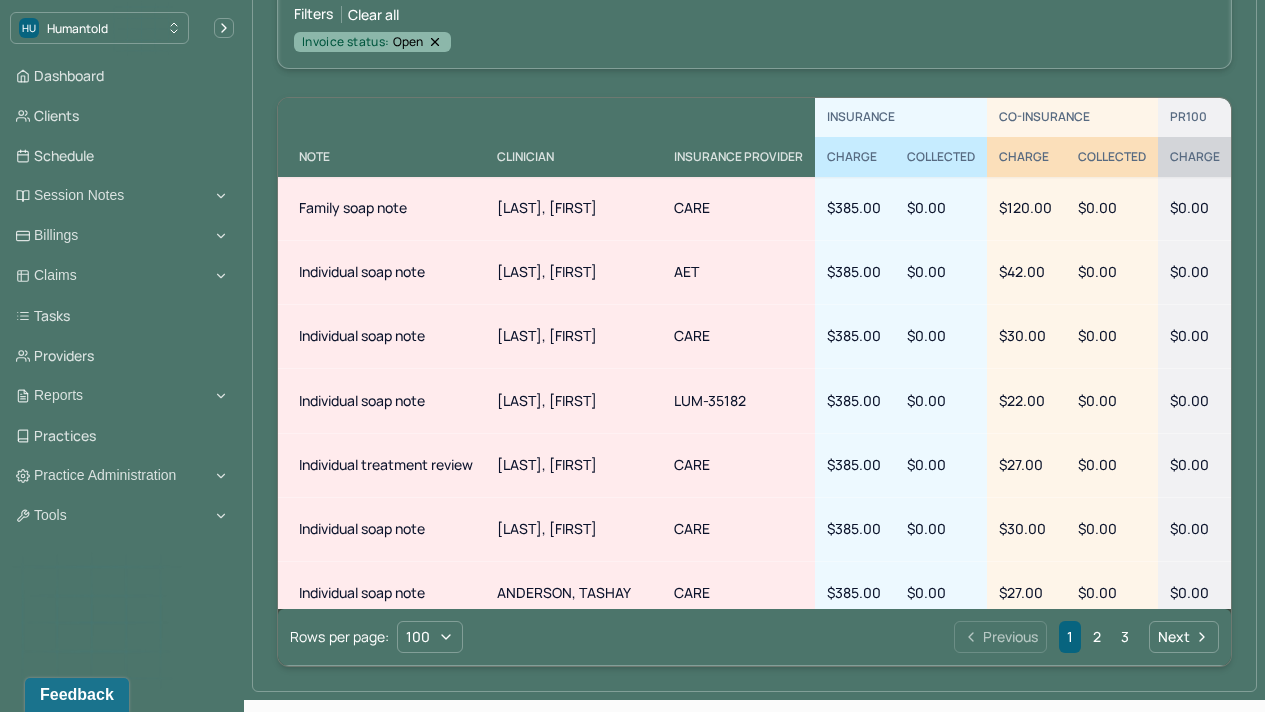 click on "HU Humantold Dashboard Clients Schedule Session Notes Billings Claims Tasks Providers Reports Practices Practice Administration Tools DA Developer   Account superadmin Logout   New Theme Coming This Week! Soon, you’ll be able to switch between the default White Theme and a new Green Theme using the Theme Button in the top right corner of the app.  Bills(286) Search by client name, chart number  FAQs Theme DA Developer   Account Clinician    Insurance Providers Bill Status CPT Code    Resolution reason Date Filters Clear all Invoice status: Open               INSURANCE CO-INSURANCE PR100 CLIENT DATE OF SERVICE CPT CODE pos code NOTE CLINICIAN INSURANCE PROVIDER CHARGE COLLECTED CHARGE COLLECTED CHARGE COLLECTED PAYMENT STATUS JAMISON, JUSTIN Open 08/02/2025 90847 10 Family soap note BOKHAN, MARYIA CARE $385.00 $0.00 $120.00 $0.00 $0.00 $0.00 -- CHIN, MICHELLE Open 08/02/2025 90837 10 Individual soap note ODES, ELEONORA AET $385.00 $0.00 $42.00 $0.00 $0.00 $0.00 -- Open 10" at bounding box center (632, 256) 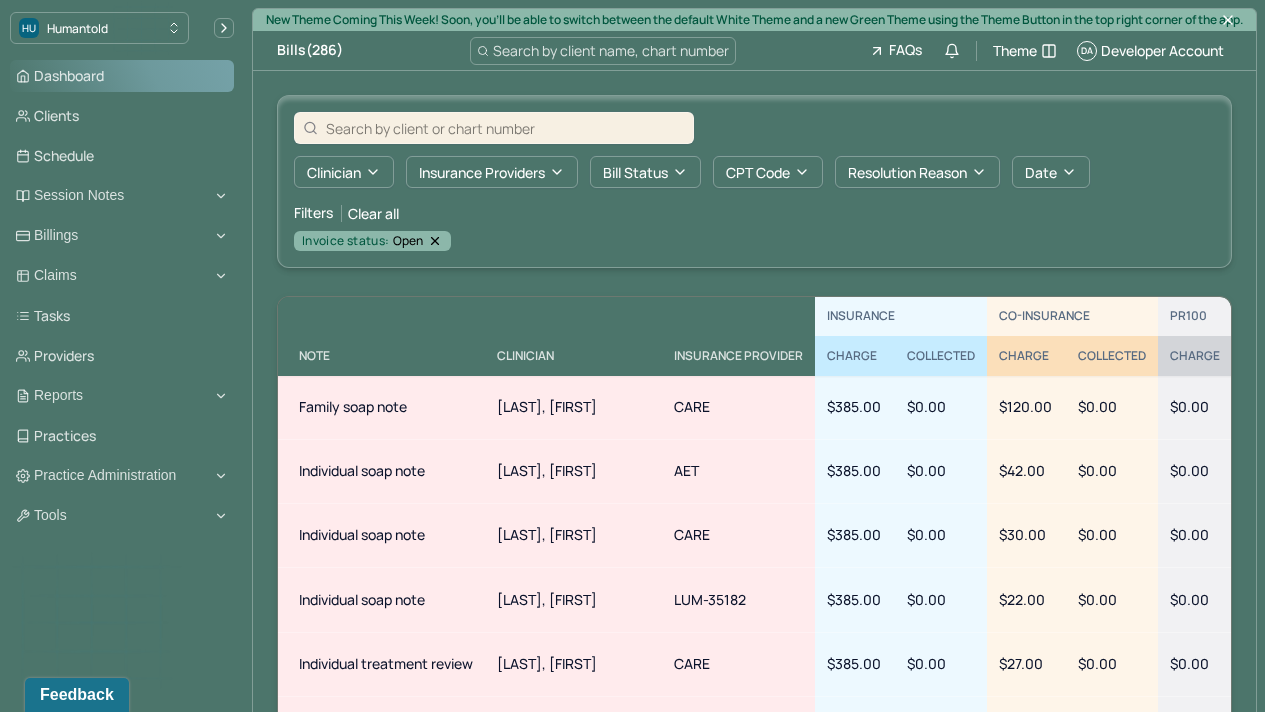 click on "Dashboard" at bounding box center (122, 76) 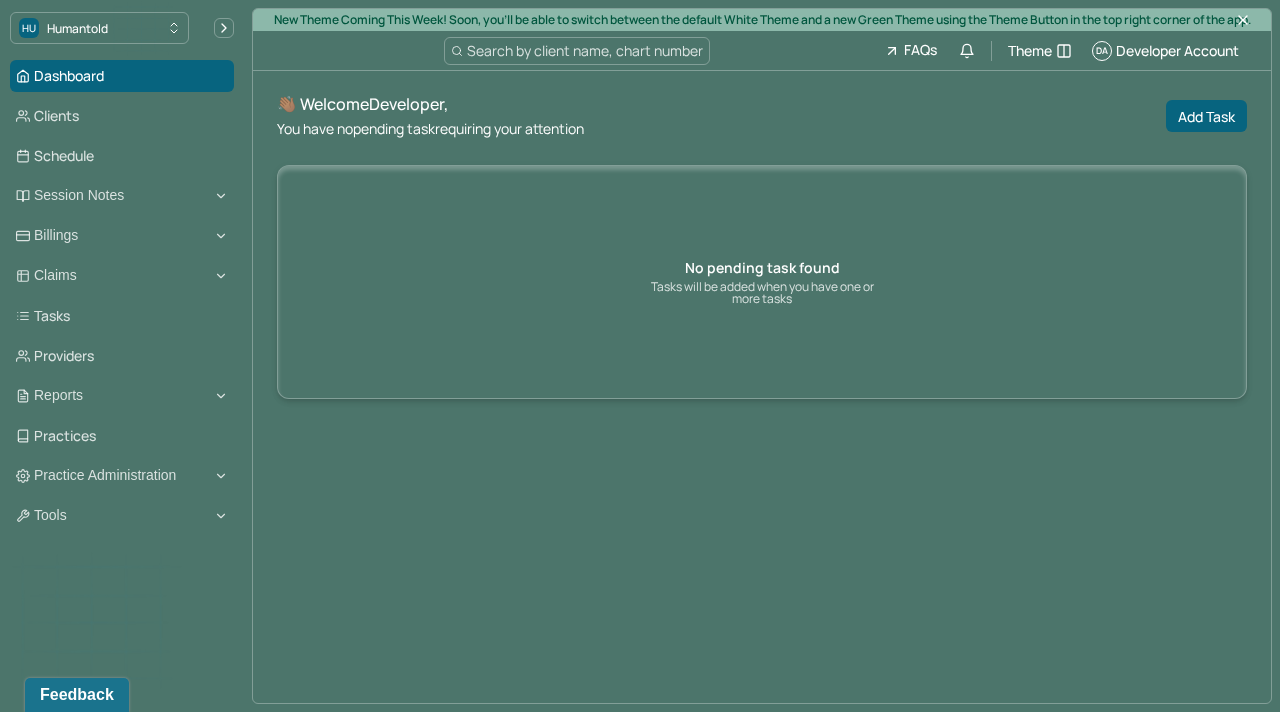 click on "Search by client name, chart number" at bounding box center [585, 50] 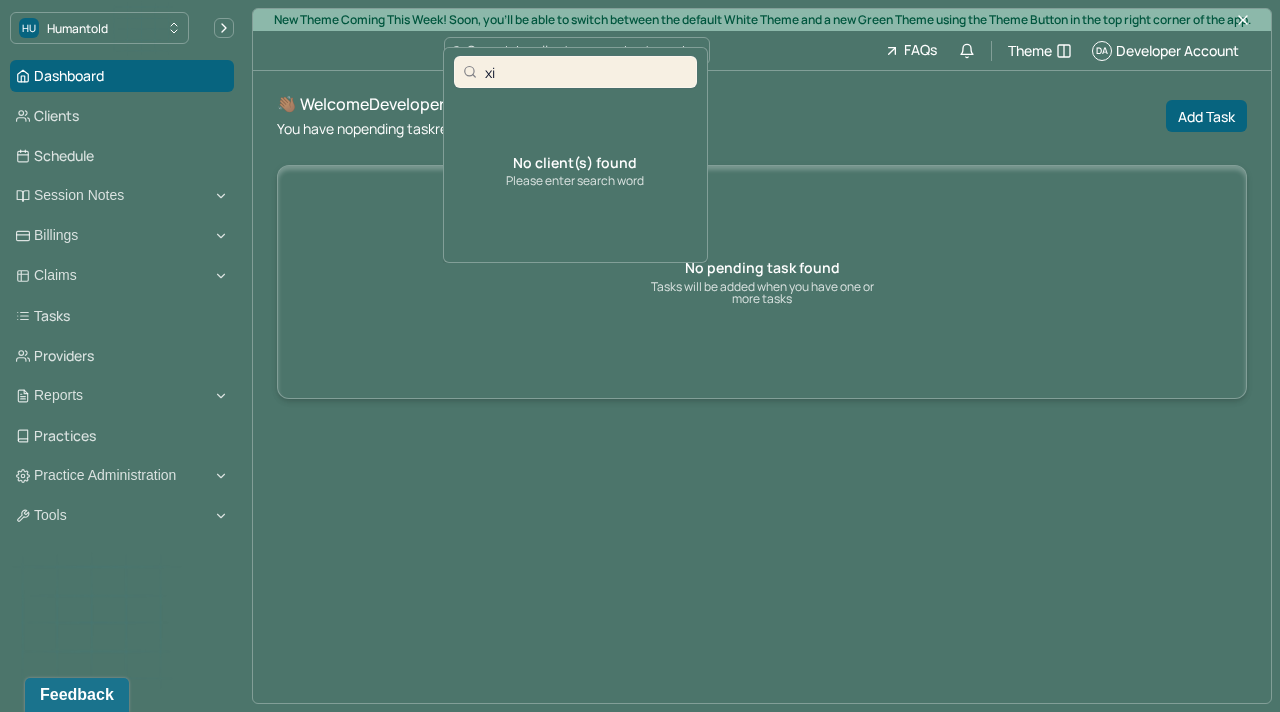 type on "x" 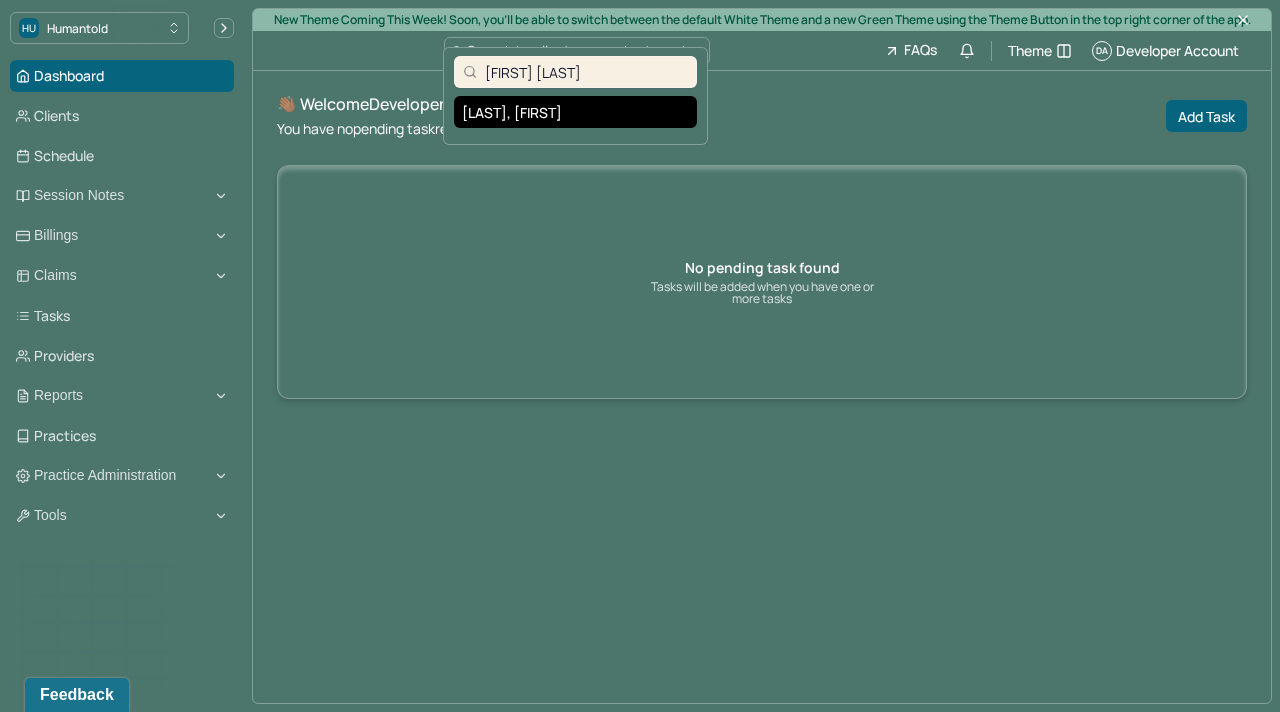 type on "Cassidy Ja" 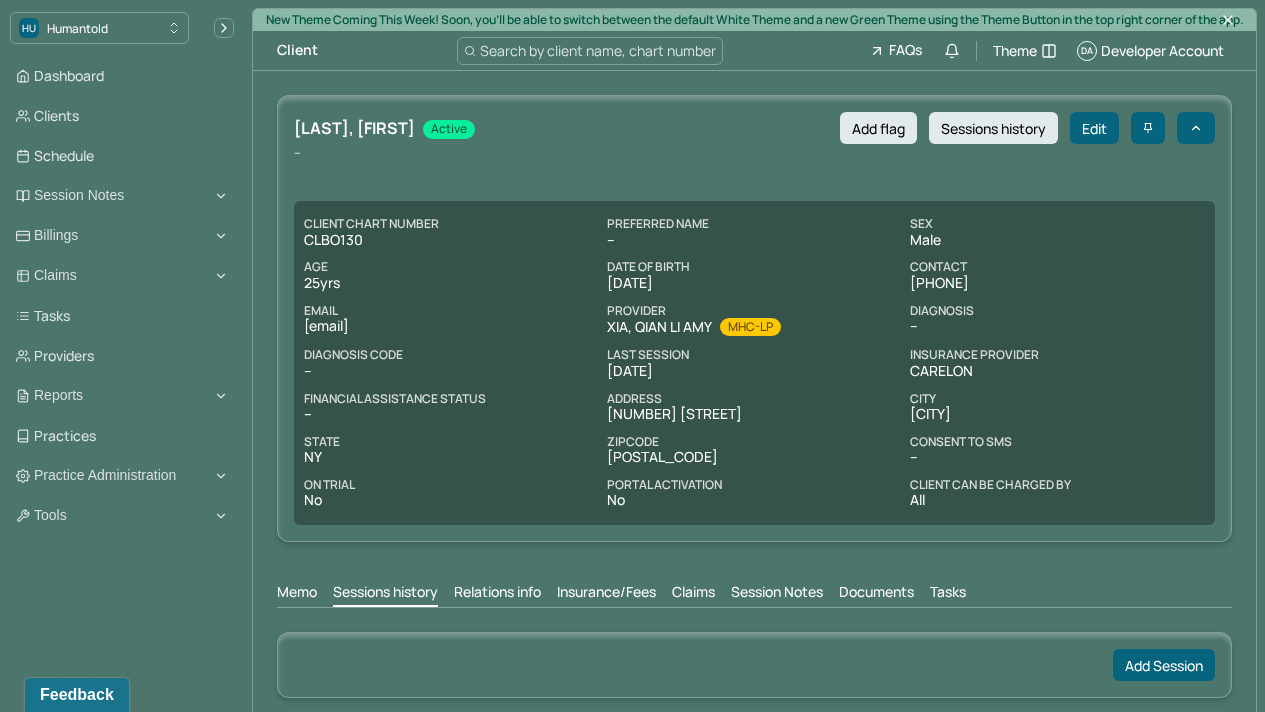 scroll, scrollTop: 179, scrollLeft: 0, axis: vertical 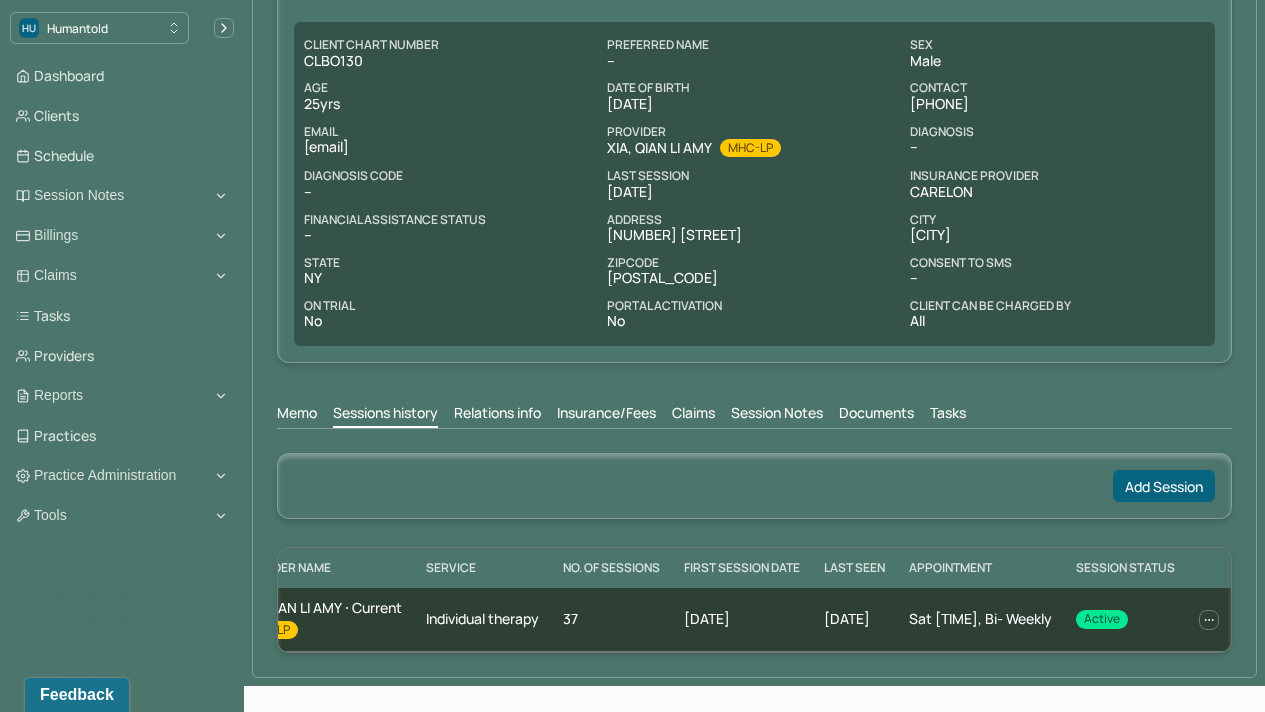 click on "Session Notes" at bounding box center [777, 415] 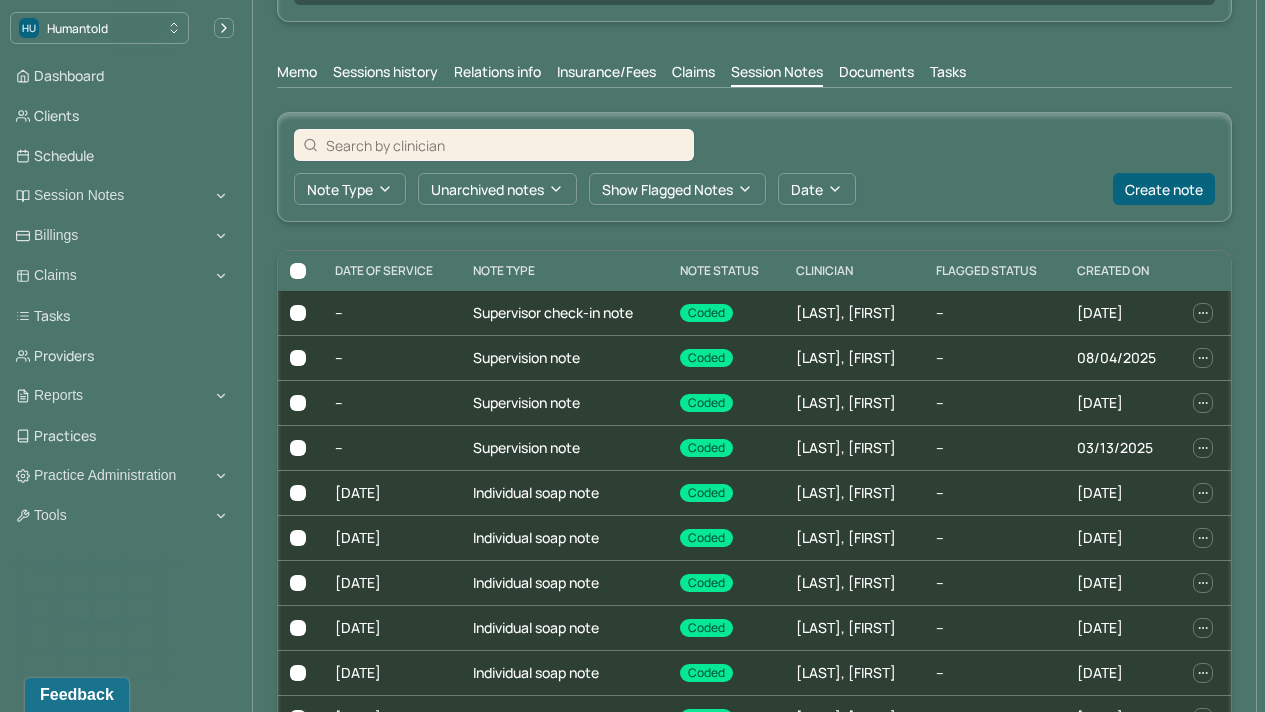 scroll, scrollTop: 533, scrollLeft: 0, axis: vertical 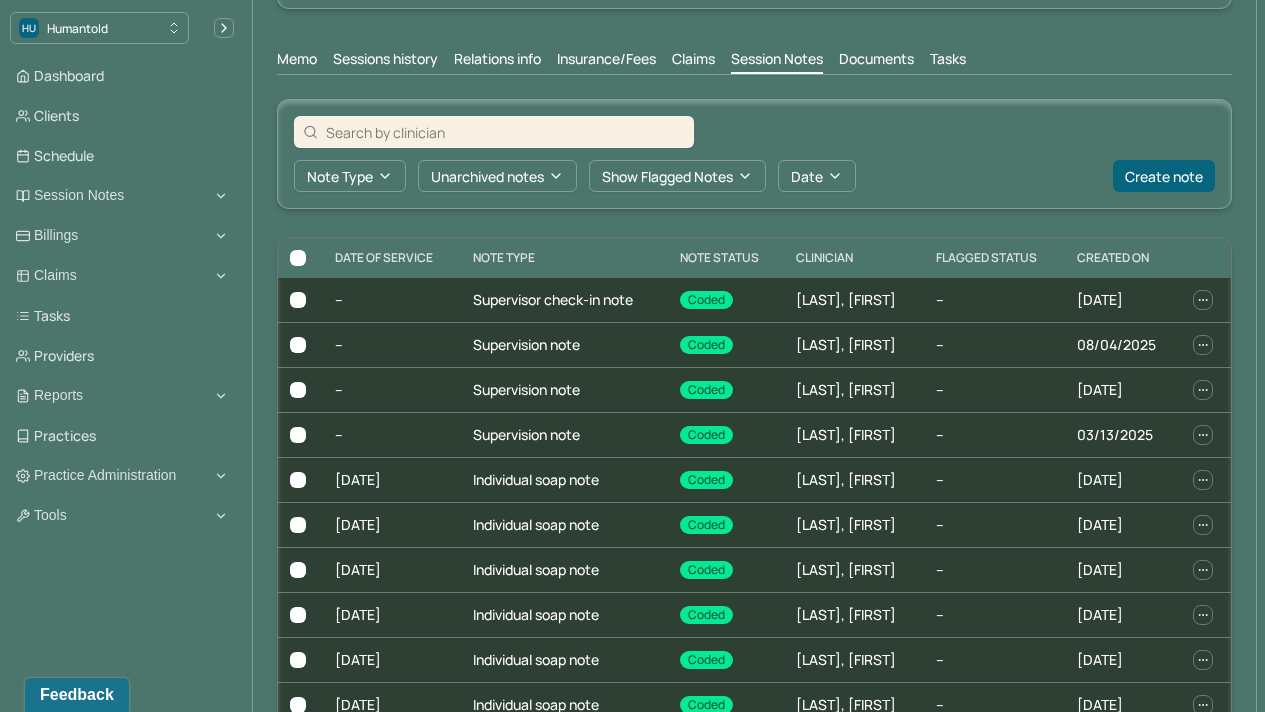 drag, startPoint x: 1279, startPoint y: 182, endPoint x: 1264, endPoint y: 455, distance: 273.41177 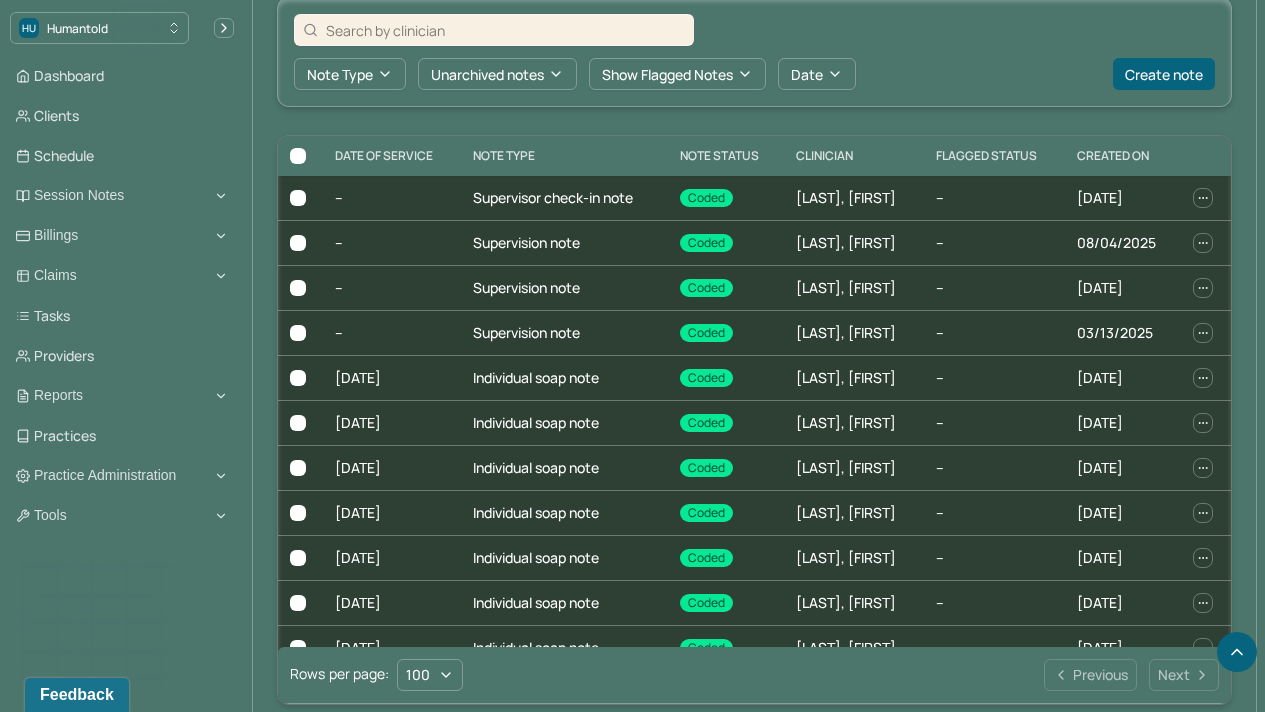 scroll, scrollTop: 672, scrollLeft: 0, axis: vertical 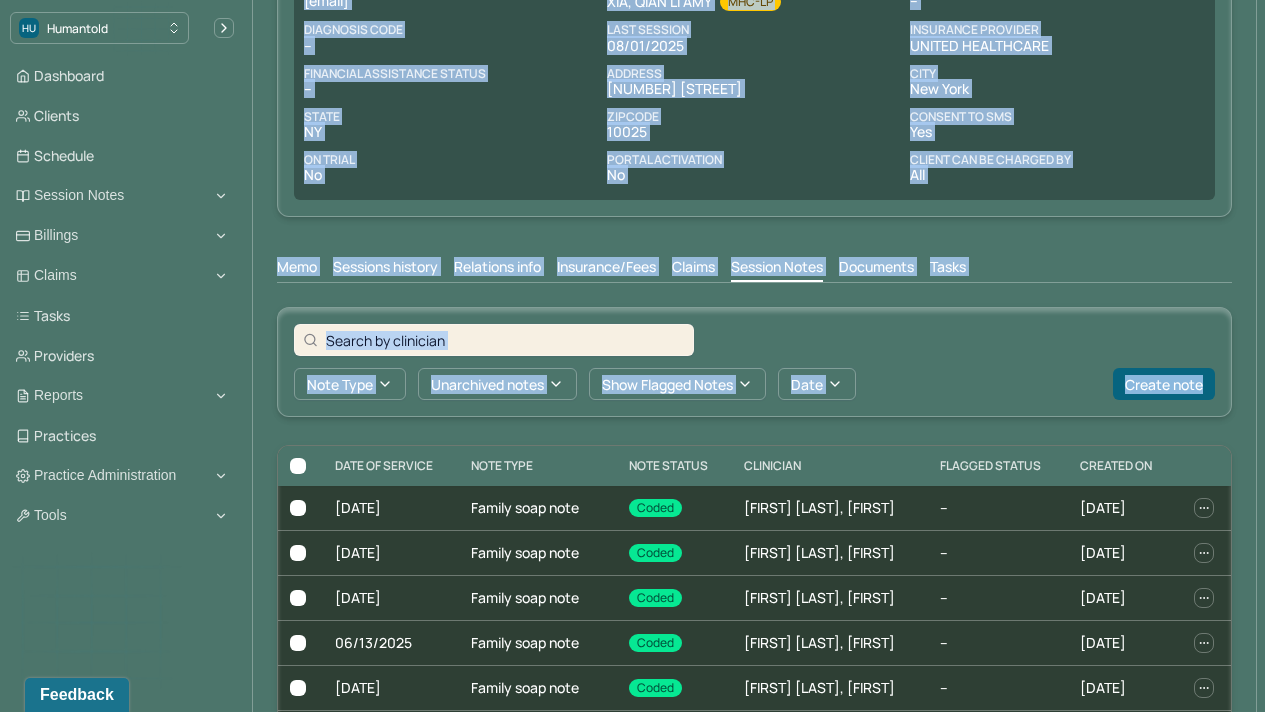 drag, startPoint x: 1279, startPoint y: 206, endPoint x: 1273, endPoint y: 396, distance: 190.09471 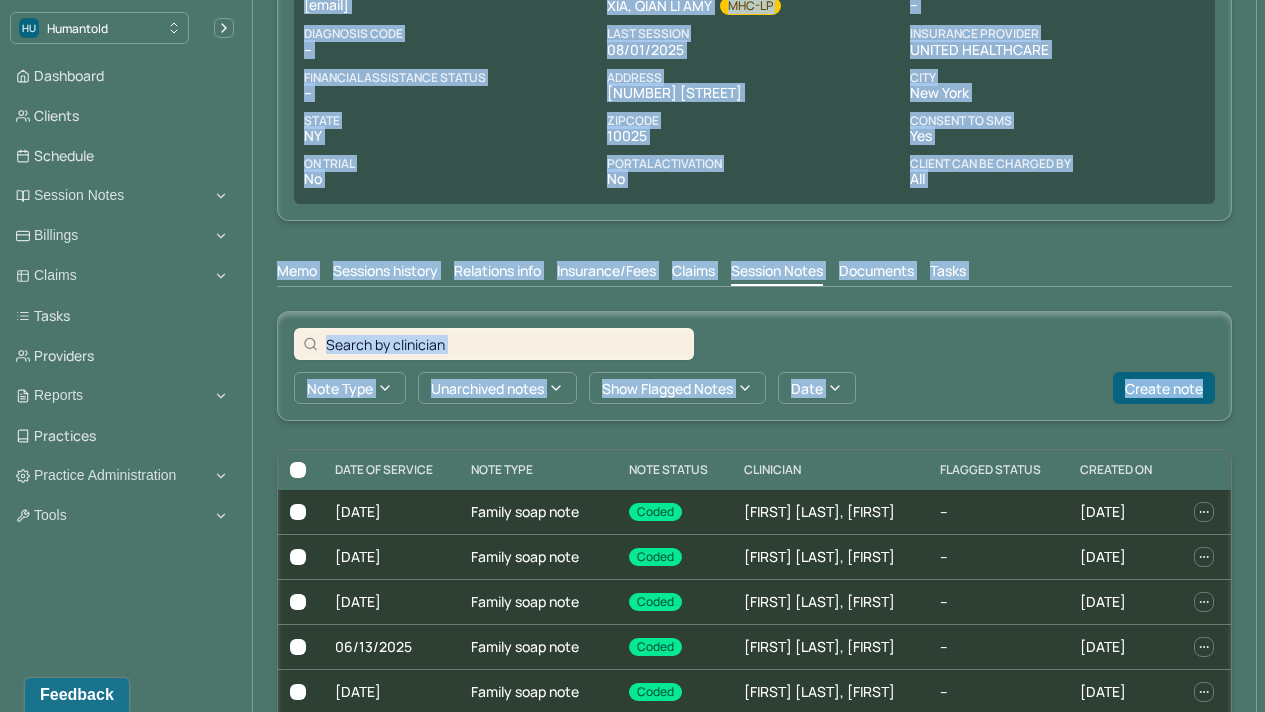 click on "Memo Sessions history Relations info Insurance/Fees Claims Session Notes Documents Tasks" at bounding box center (754, 274) 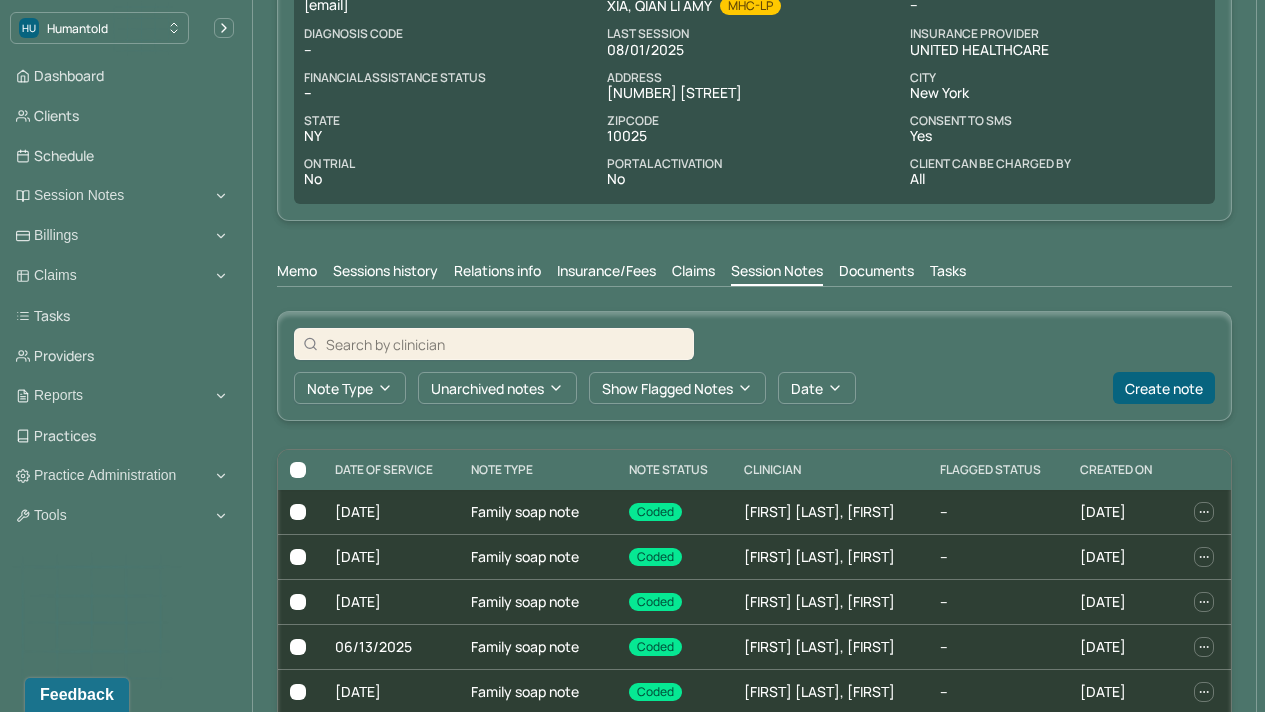 click on "Insurance/Fees" at bounding box center (606, 273) 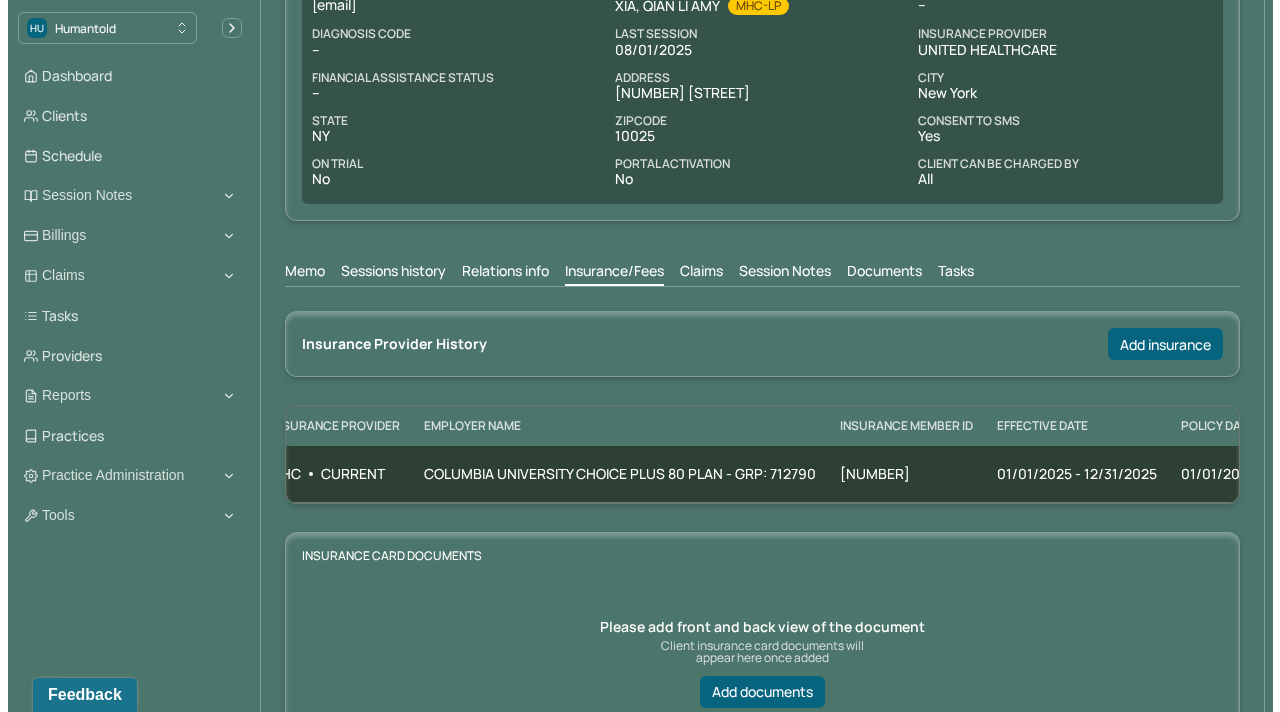 scroll, scrollTop: 0, scrollLeft: 0, axis: both 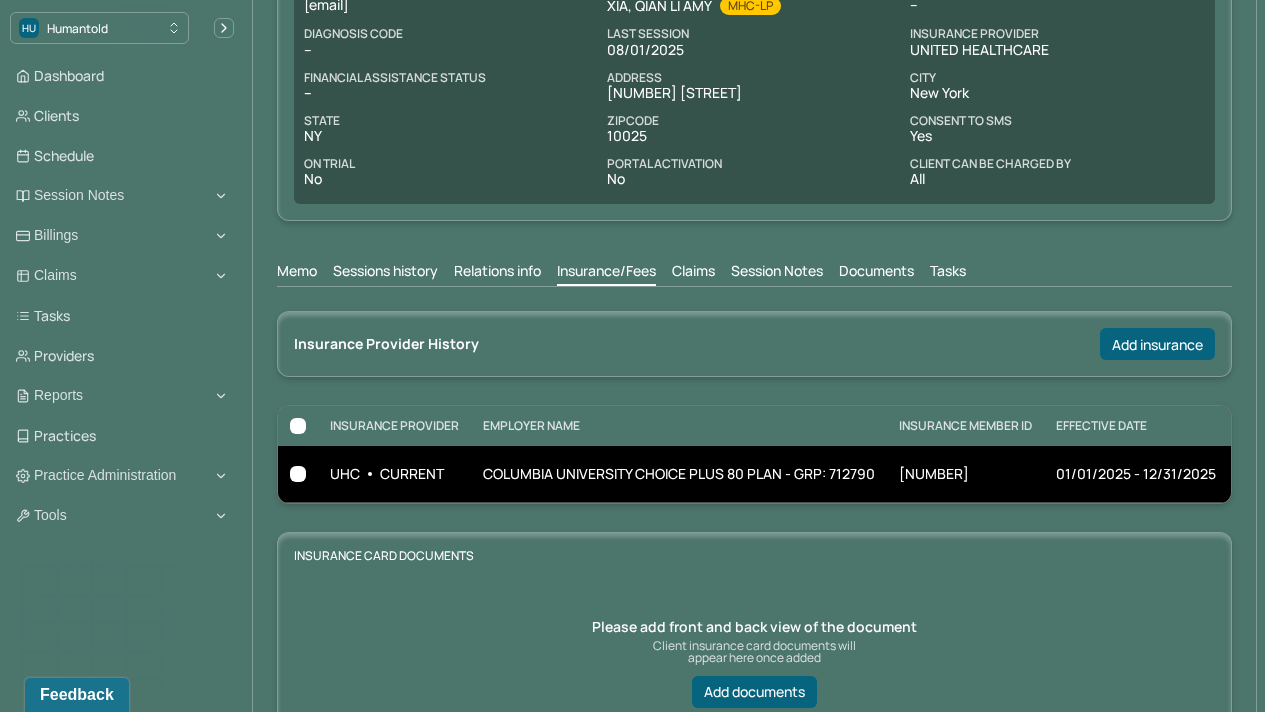 click on "01/01/2025 - 12/31/2025" at bounding box center [1136, 474] 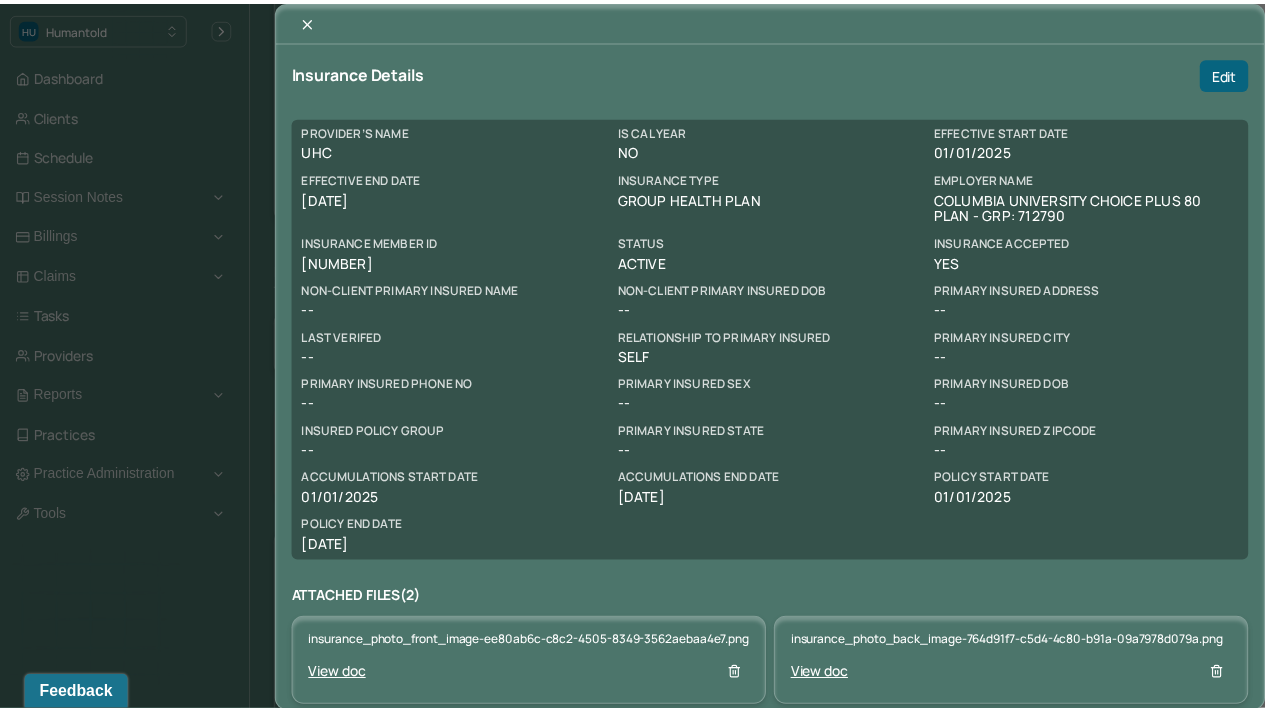 scroll, scrollTop: 5, scrollLeft: 0, axis: vertical 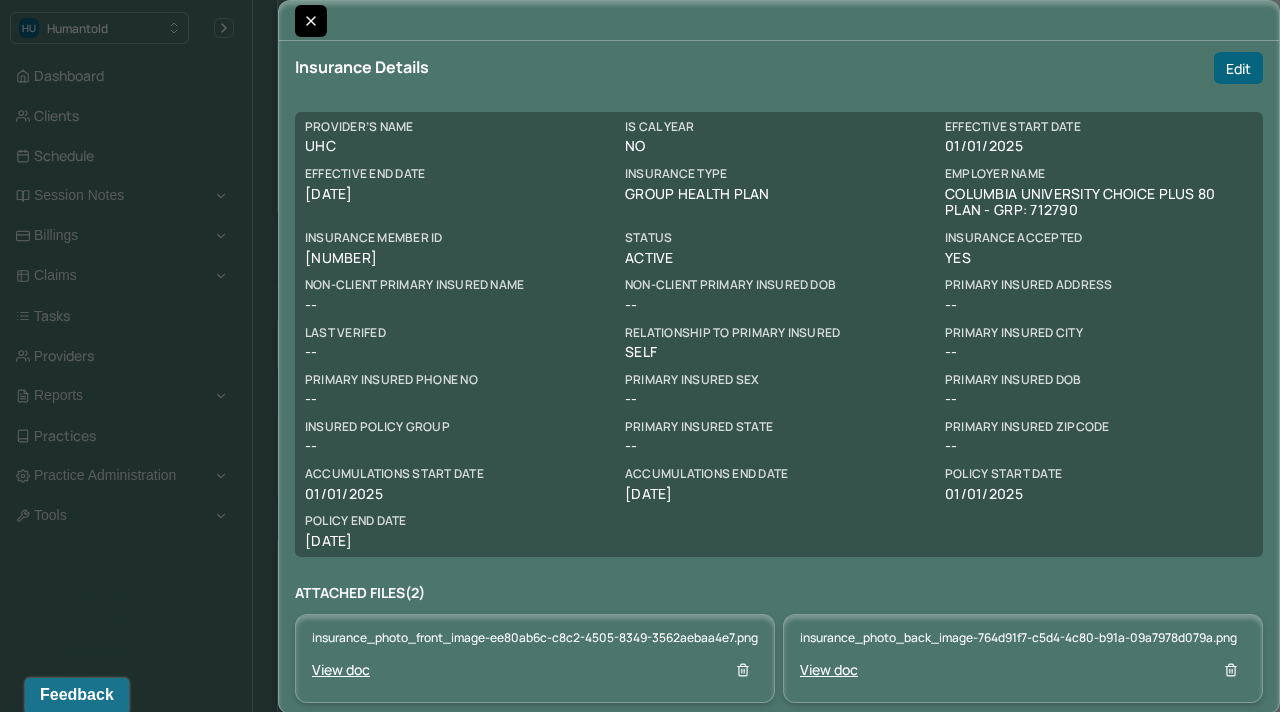 click 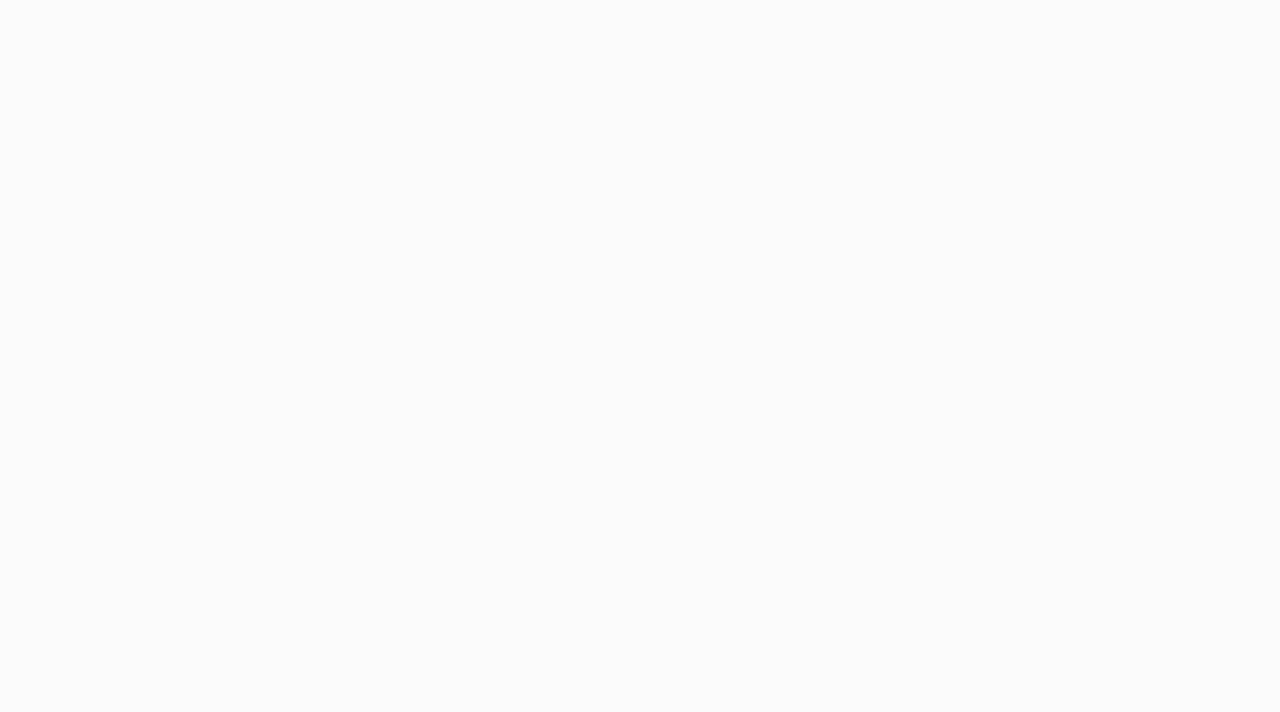 scroll, scrollTop: 0, scrollLeft: 0, axis: both 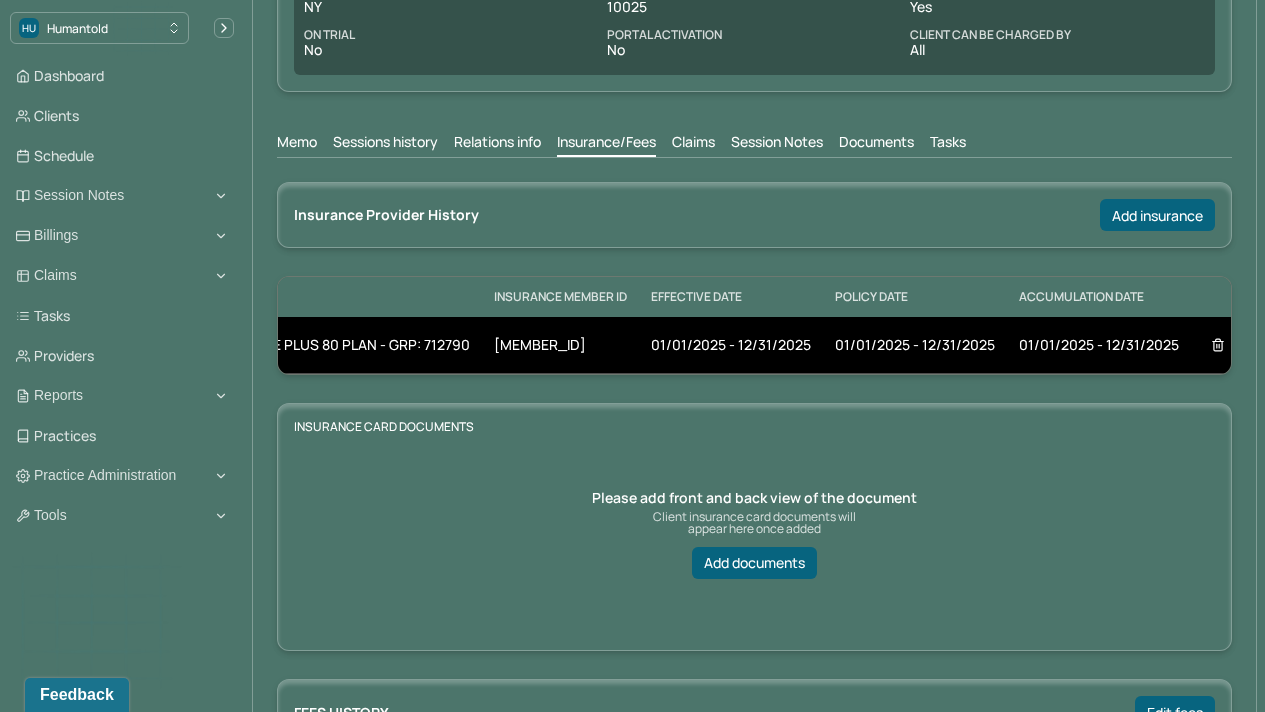 drag, startPoint x: 866, startPoint y: 400, endPoint x: 1222, endPoint y: 384, distance: 356.35938 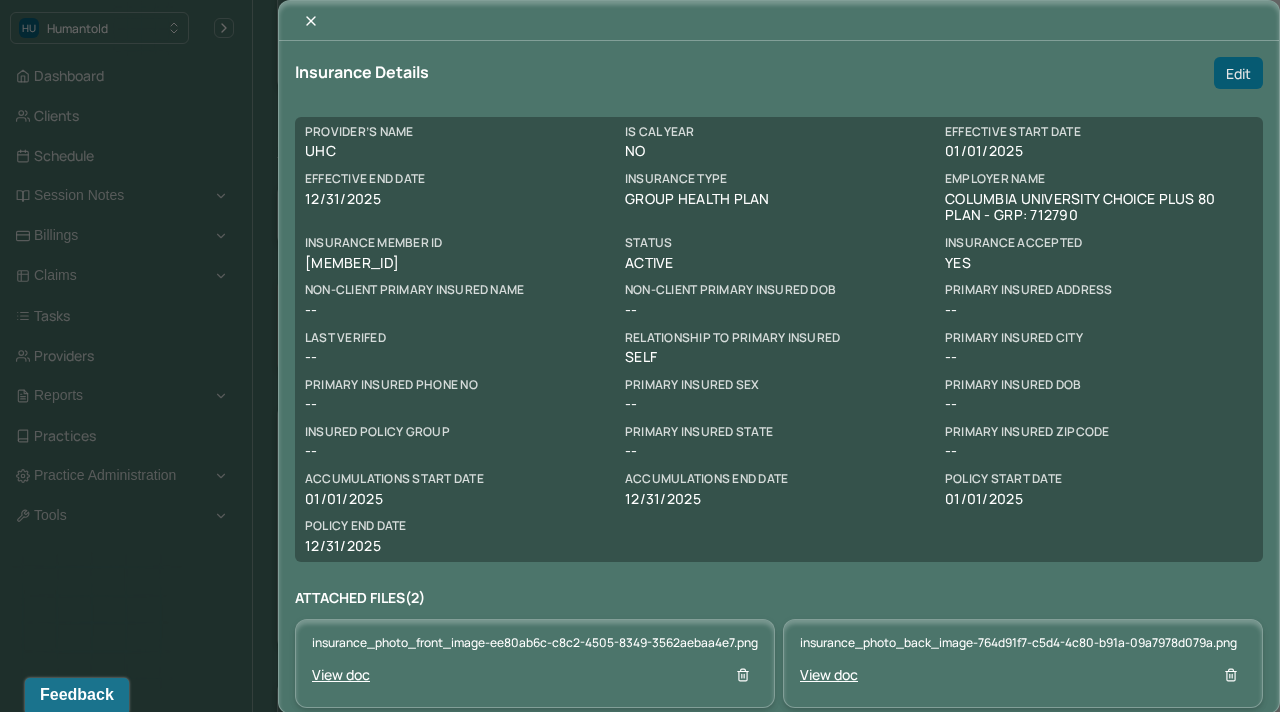click on "Edit" at bounding box center (1238, 73) 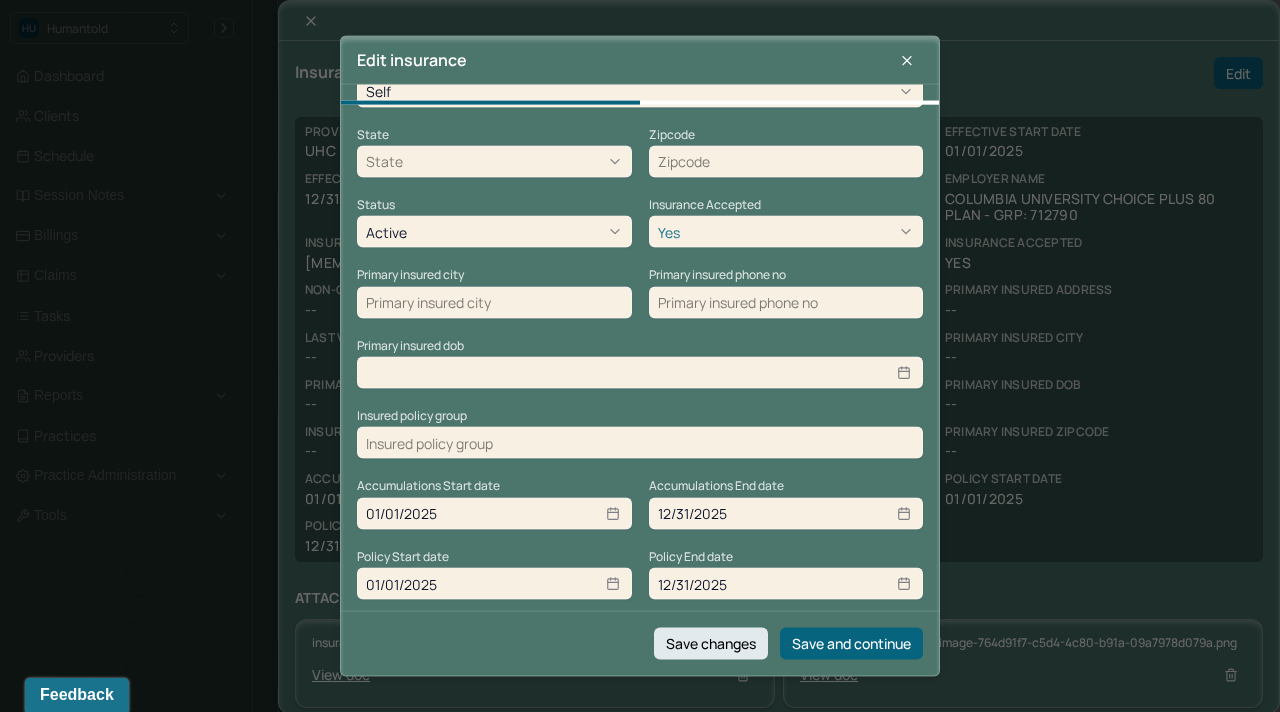 scroll, scrollTop: 631, scrollLeft: 0, axis: vertical 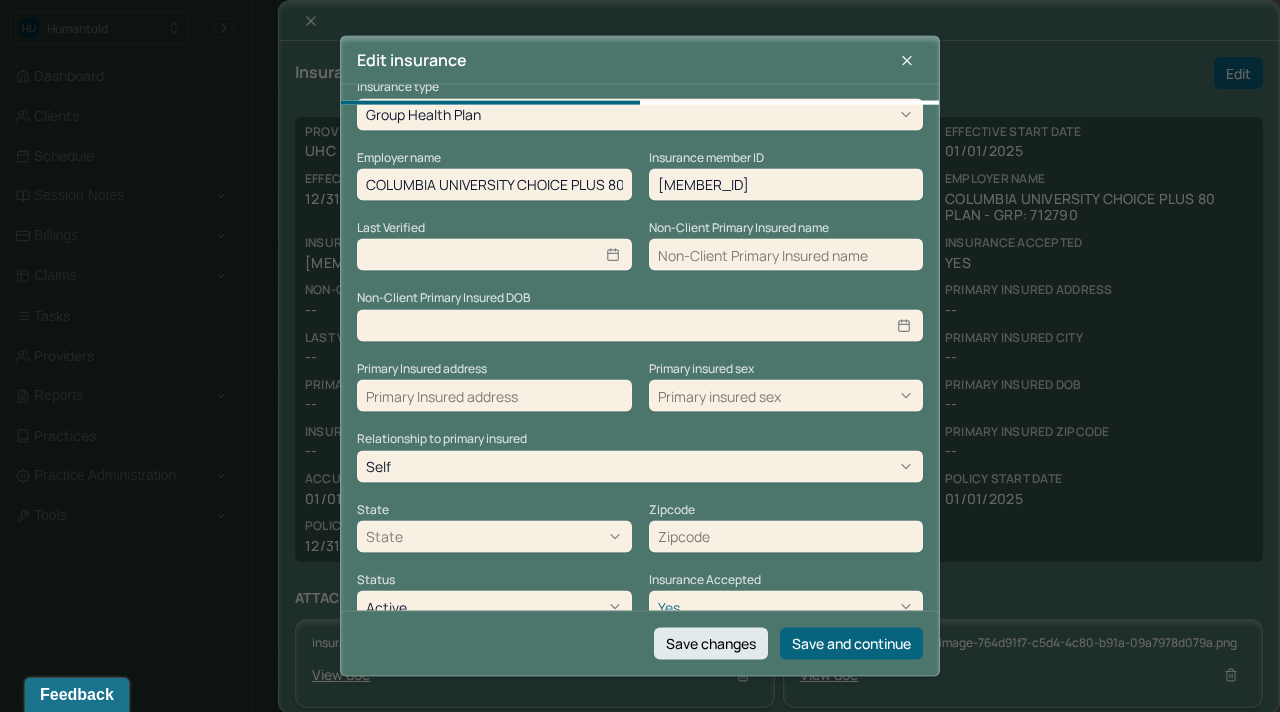 click 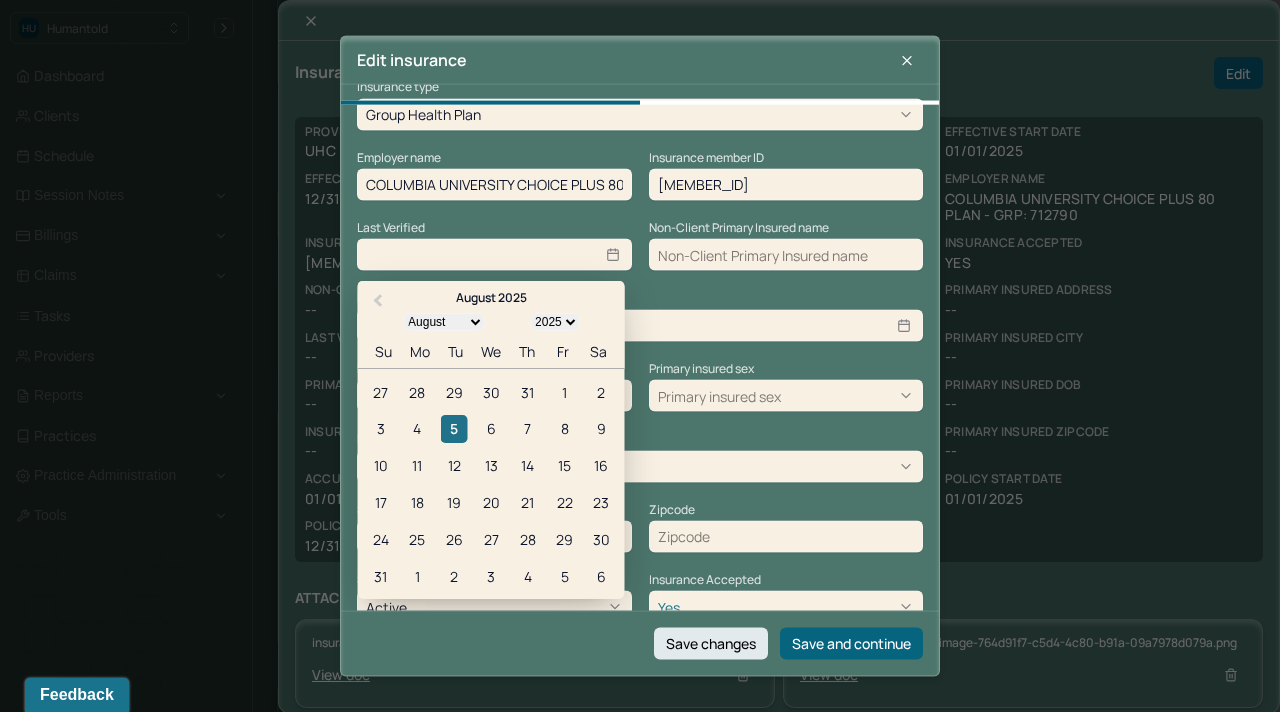 click on "5" at bounding box center (454, 428) 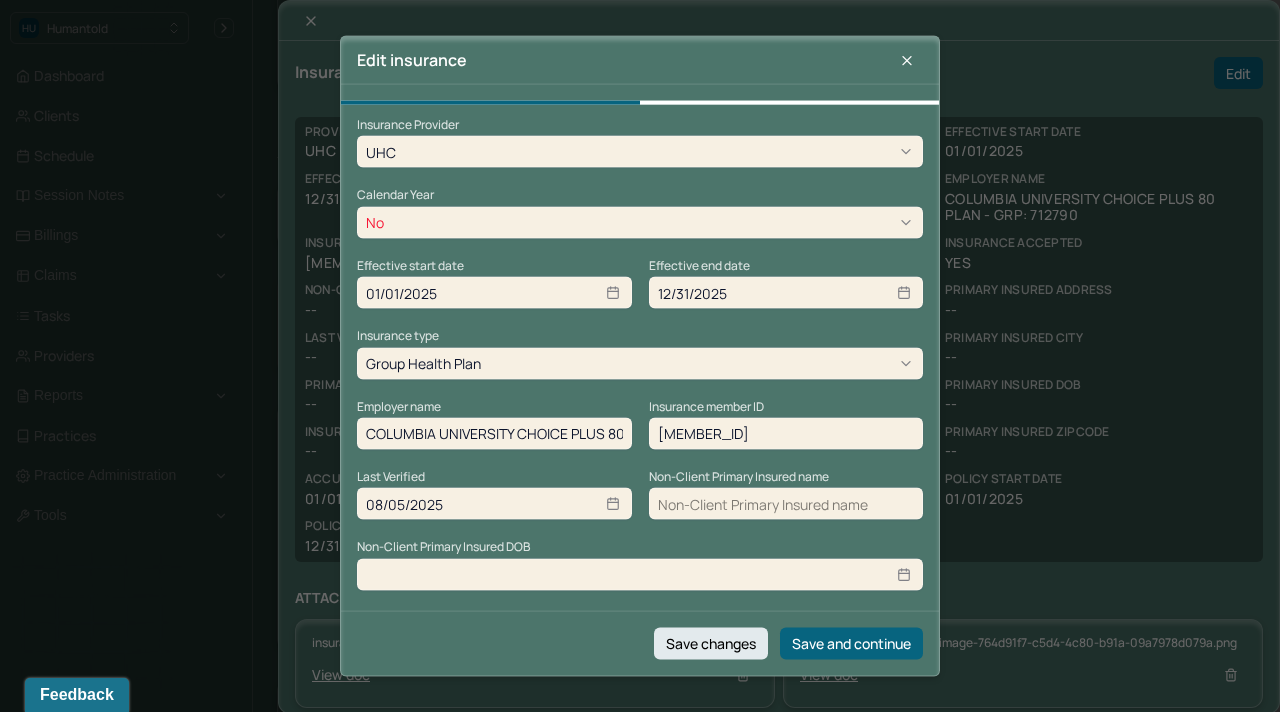 scroll, scrollTop: 0, scrollLeft: 0, axis: both 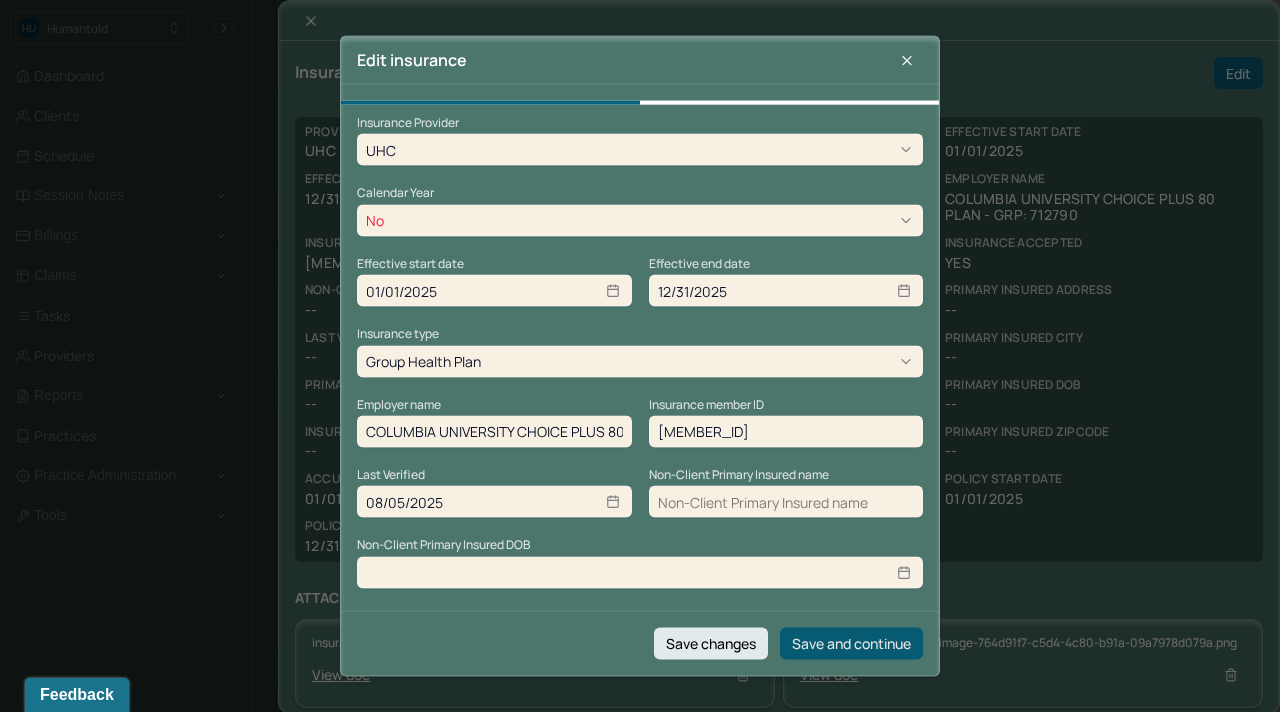 click on "Save and continue" at bounding box center [851, 643] 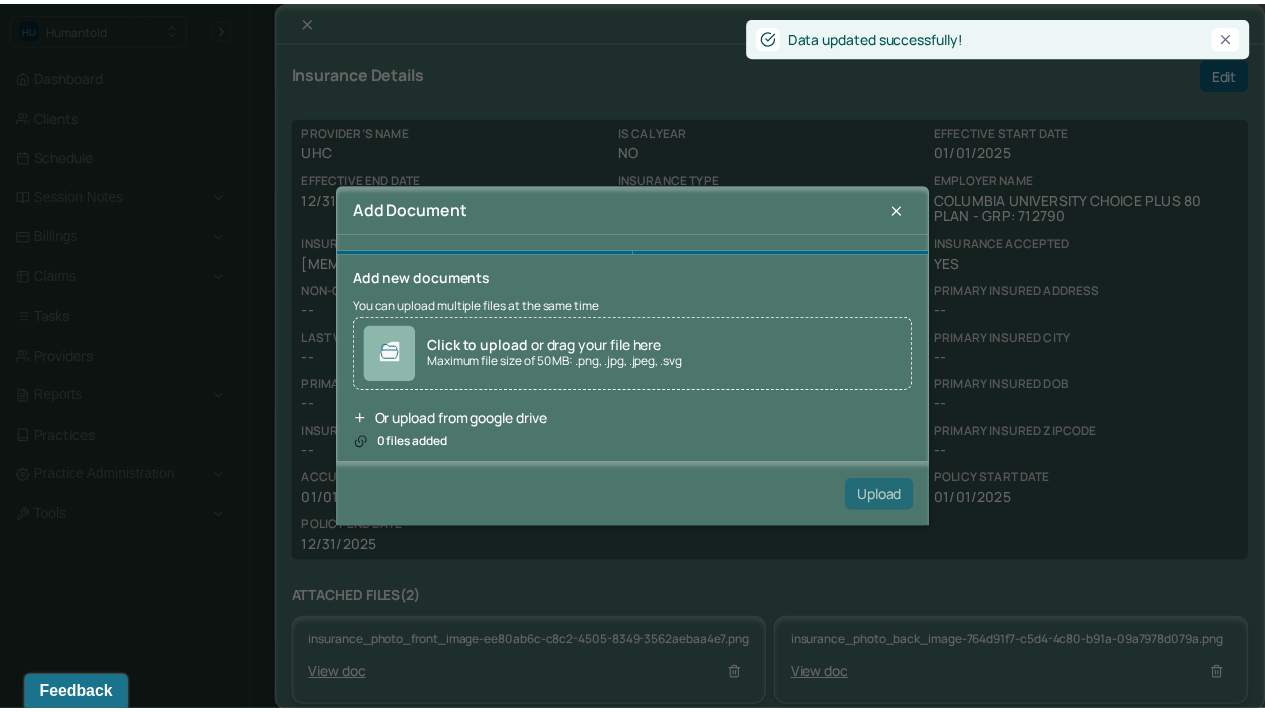 scroll, scrollTop: 0, scrollLeft: 0, axis: both 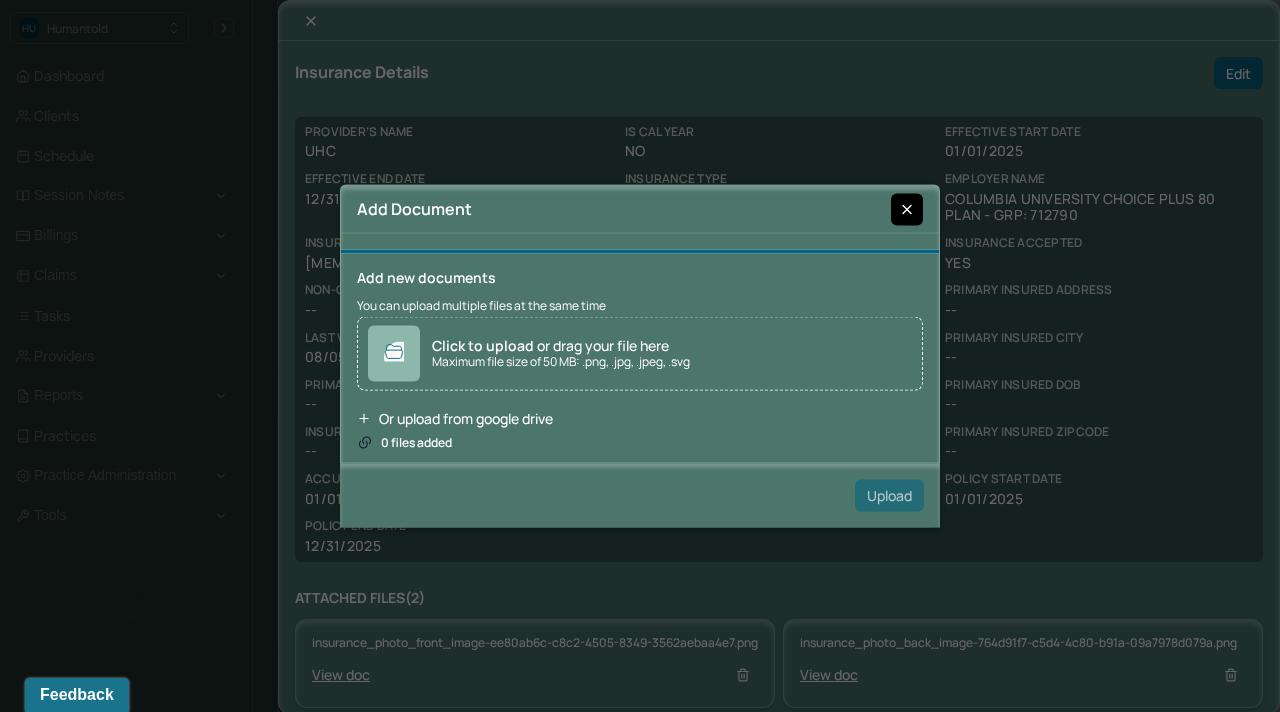 click 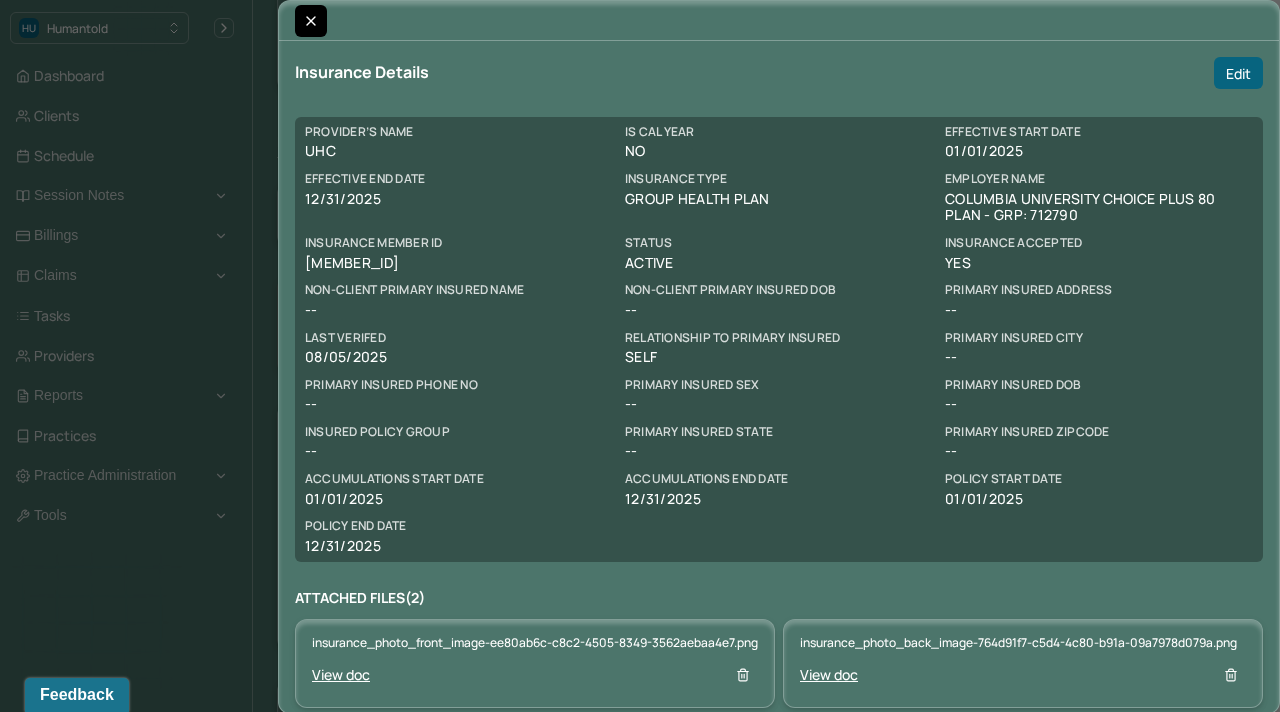 click 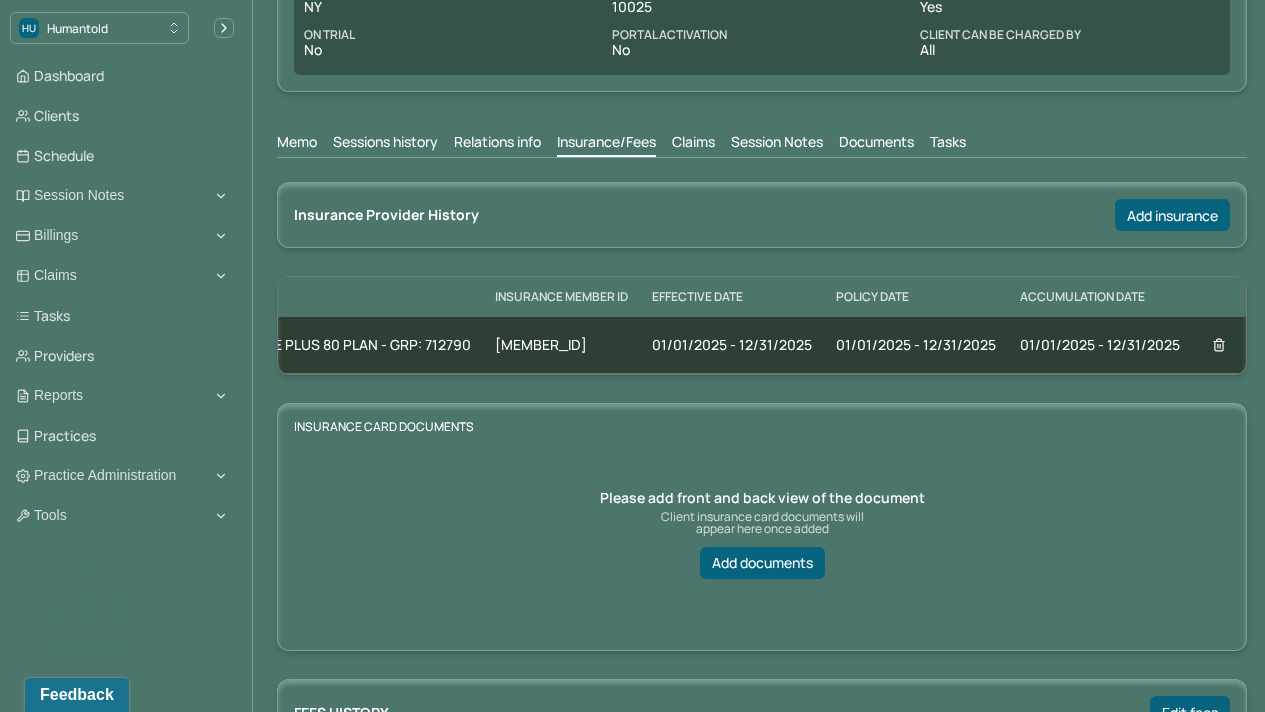 scroll, scrollTop: 0, scrollLeft: 390, axis: horizontal 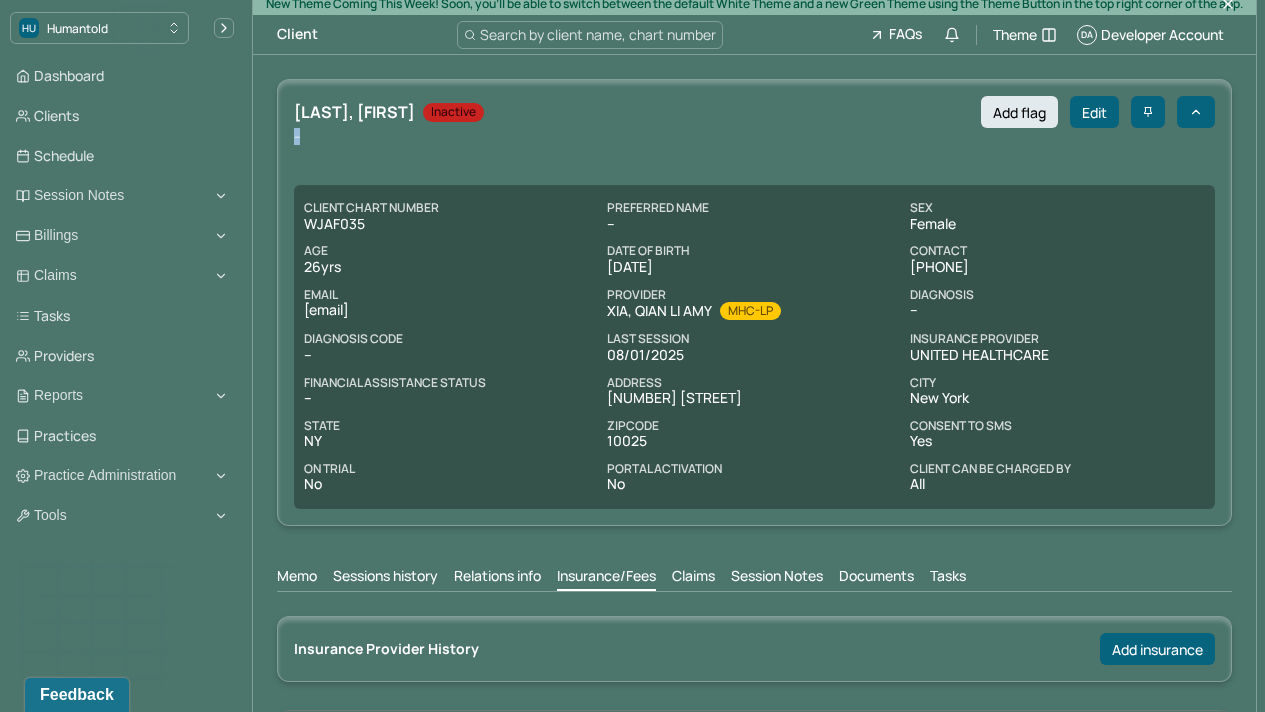 drag, startPoint x: 1279, startPoint y: 113, endPoint x: 1272, endPoint y: 140, distance: 27.89265 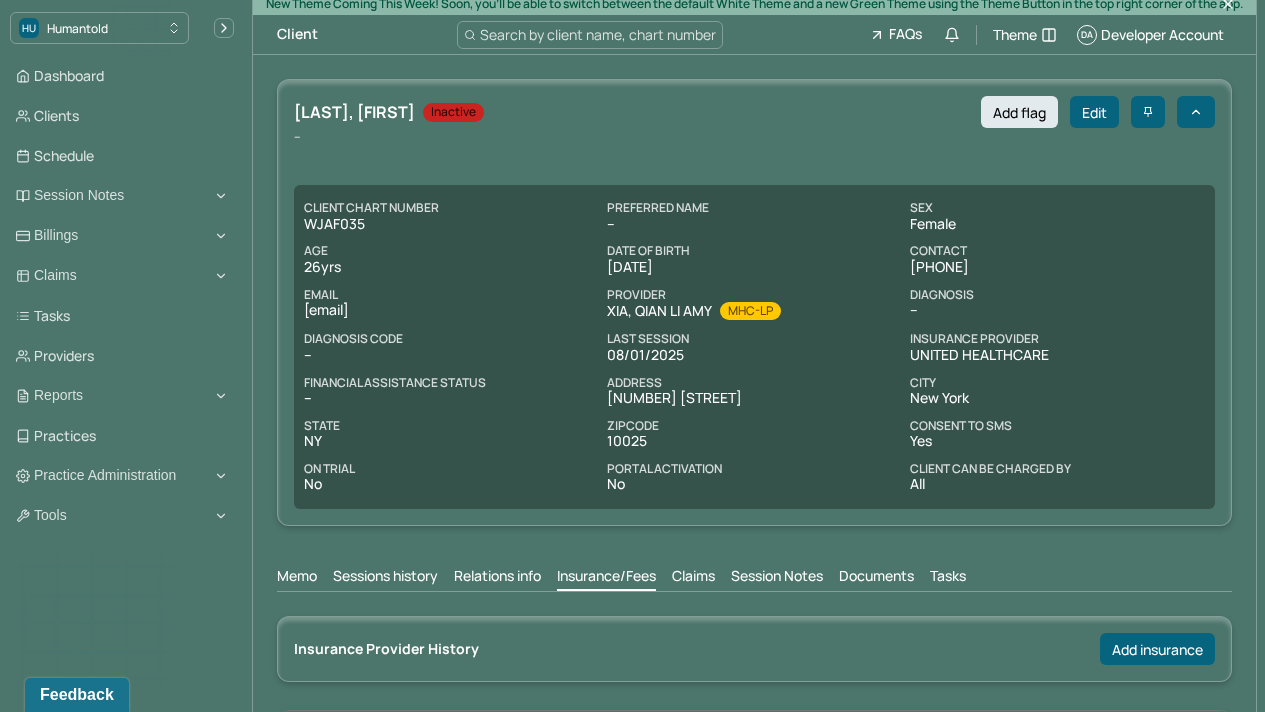 click on "UHC Current Employer Name: COLUMBIA UNIVERSITY CHOICE PLUS 80 PLAN - GRP: 712790 Calendar Yr.: No Effective Date: [DATE] – [DATE] Insurance card documents 40" at bounding box center [754, 937] 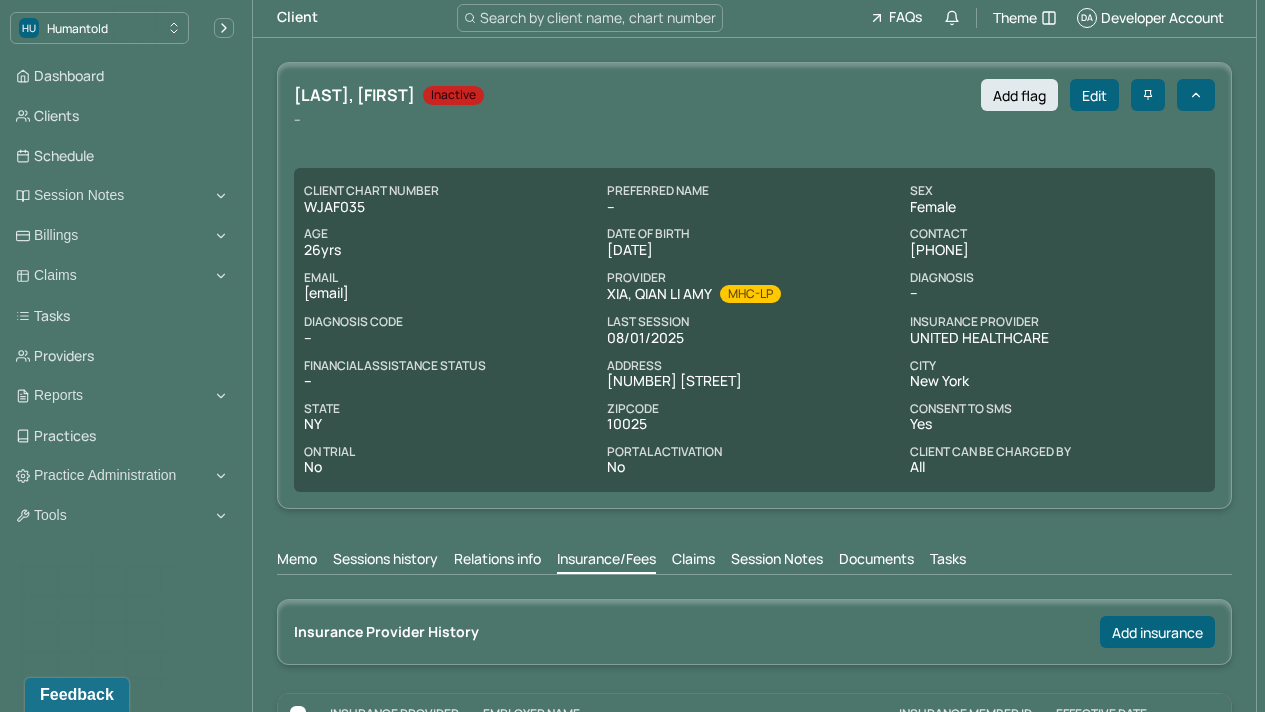 scroll, scrollTop: 34, scrollLeft: 0, axis: vertical 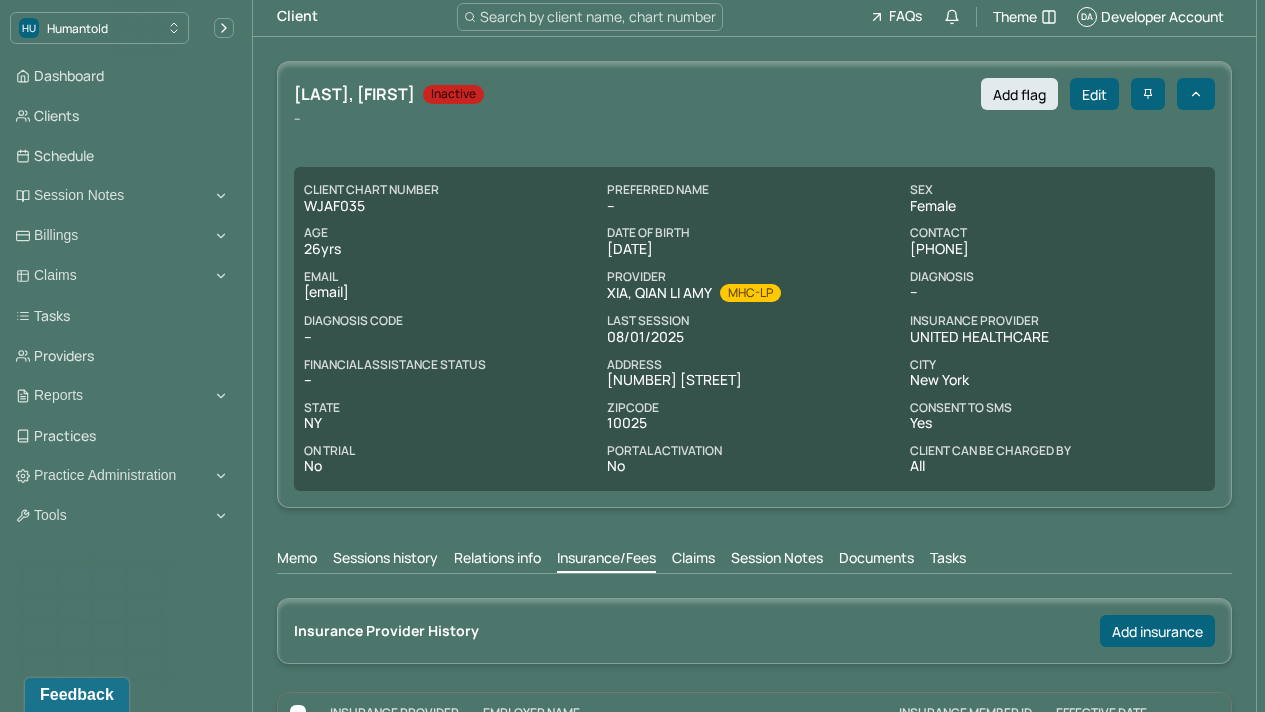 click on "HU Humantold Dashboard Clients Schedule Session Notes Billings Claims Tasks Providers Reports Practices Practice Administration Tools DA Developer   Account superadmin Logout   New Theme Coming This Week! Soon, you’ll be able to switch between the default White Theme and a new Green Theme using the Theme Button in the top right corner of the app.  Client Search by client name, chart number  FAQs Theme DA Developer   Account WU, XINYI Inactive Add flag Edit -- CLIENT CHART NUMBER WJAF035 PREFERRED NAME -- SEX female AGE 26  yrs DATE OF BIRTH 04/07/1999  CONTACT (917) 714-8612 EMAIL xinyi.wu999@gmail.com PROVIDER XIA, QIAN LI AMY MHC-LP DIAGNOSIS -- DIAGNOSIS CODE -- LAST SESSION 08/01/2025 insurance provider United Healthcare FINANCIAL ASSISTANCE STATUS -- Address 795 Columbus Ave City New York State NY Zipcode 10025 Consent to Sms Yes On Trial No Portal Activation No Client can be charged by All Memo Sessions history Relations info Insurance/Fees Claims Session Notes UHC" at bounding box center [632, 908] 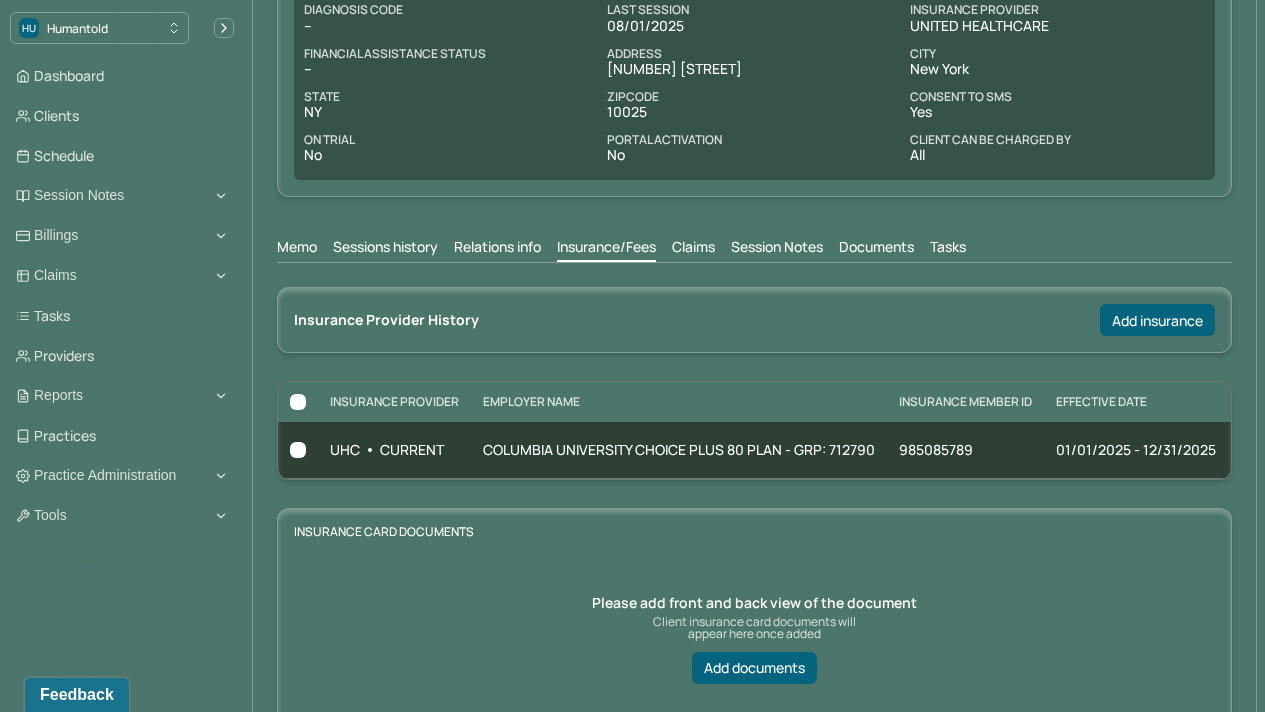 scroll, scrollTop: 332, scrollLeft: 0, axis: vertical 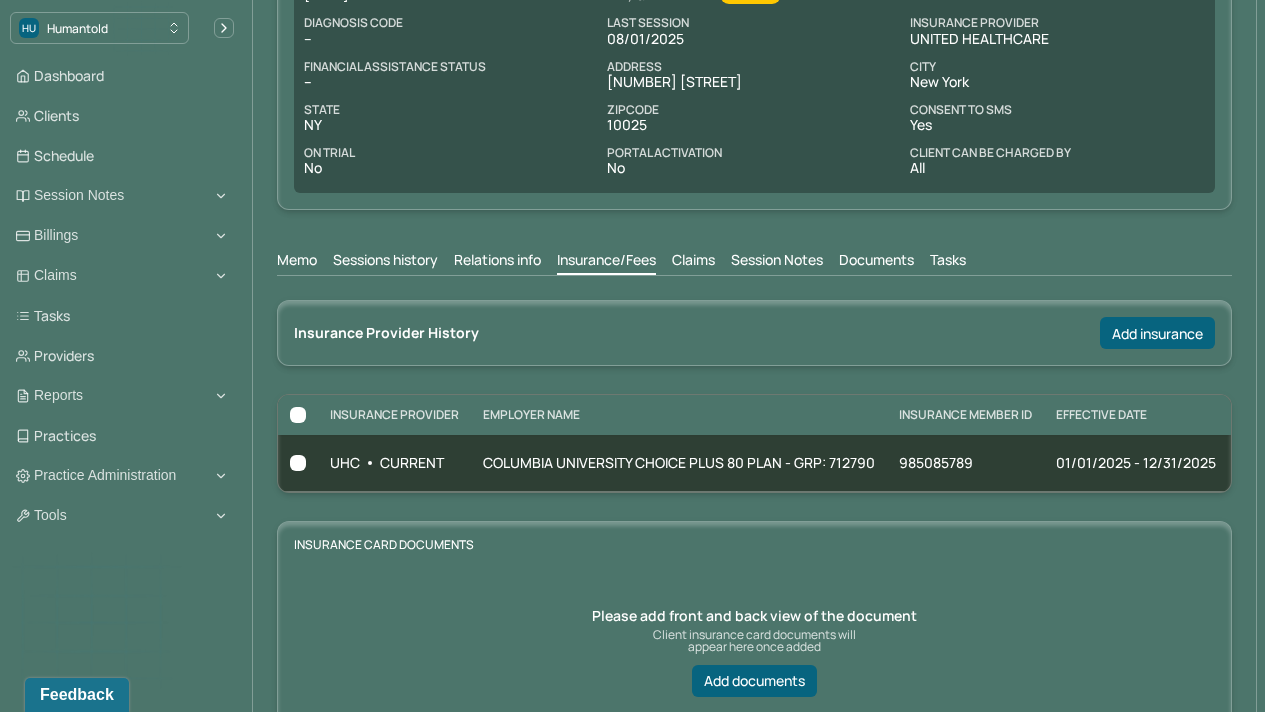 click on "Memo" at bounding box center [297, 262] 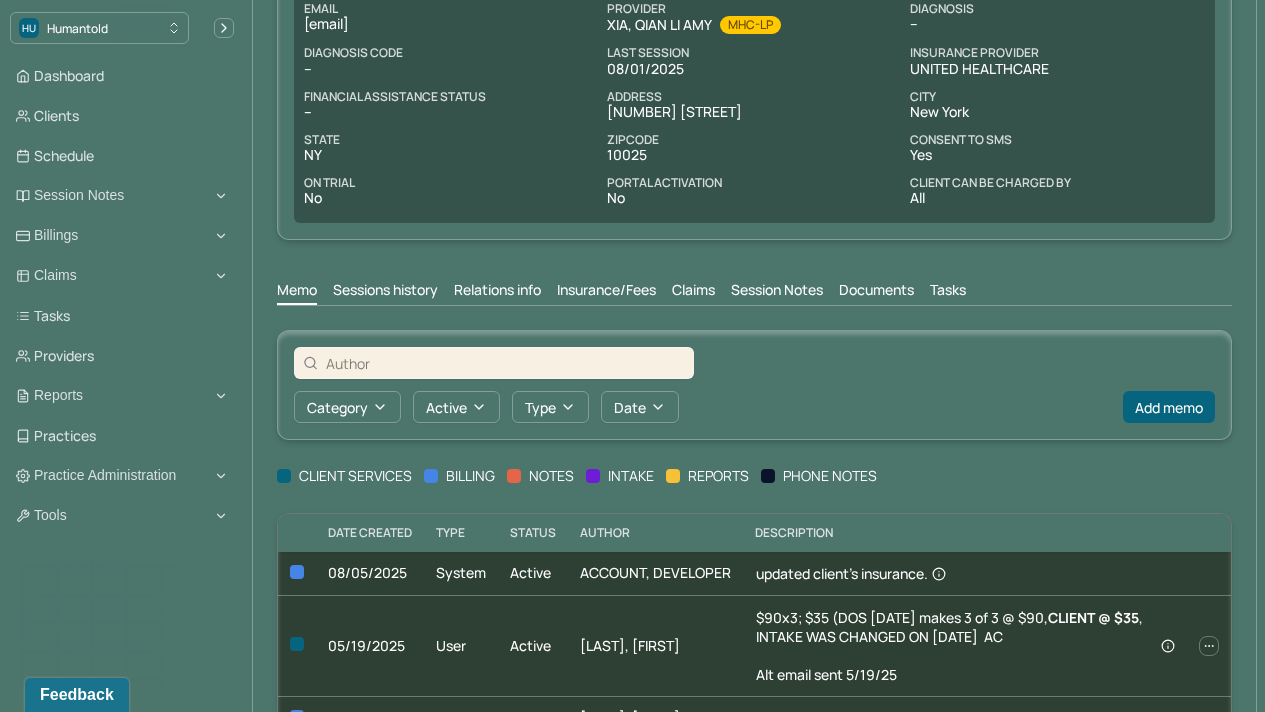 scroll, scrollTop: 332, scrollLeft: 0, axis: vertical 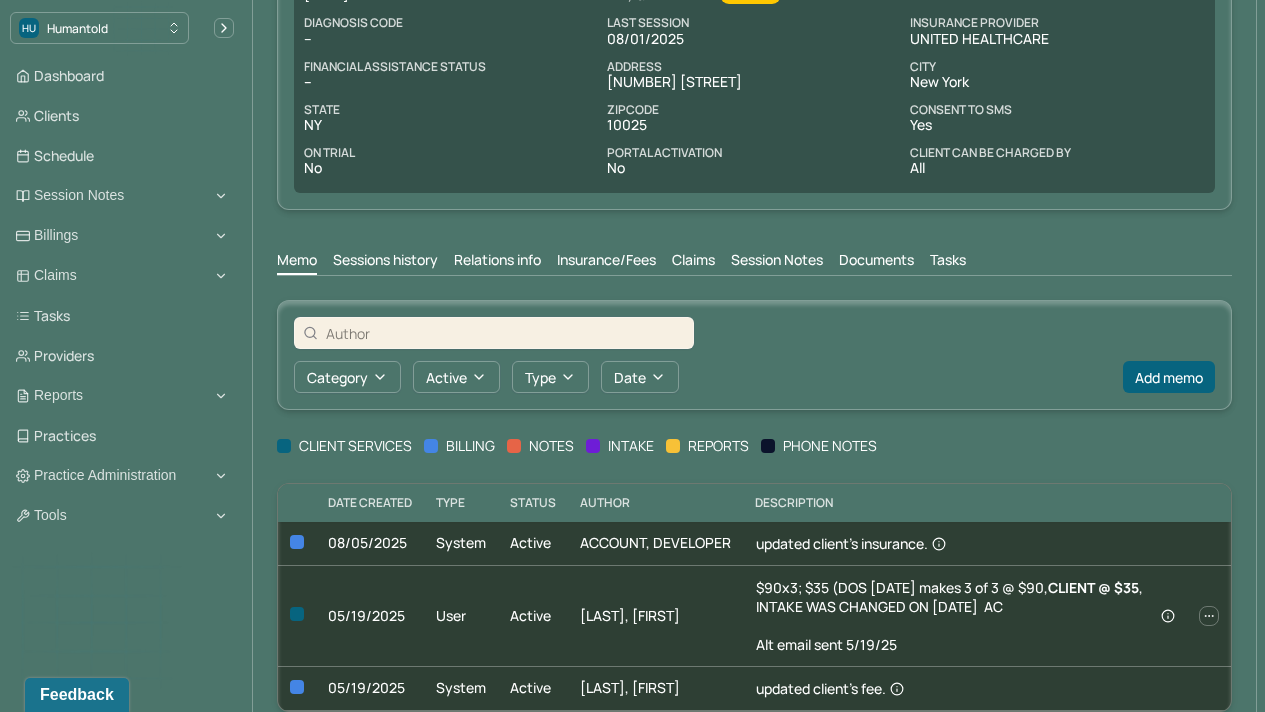 click on "Sessions history" at bounding box center (385, 262) 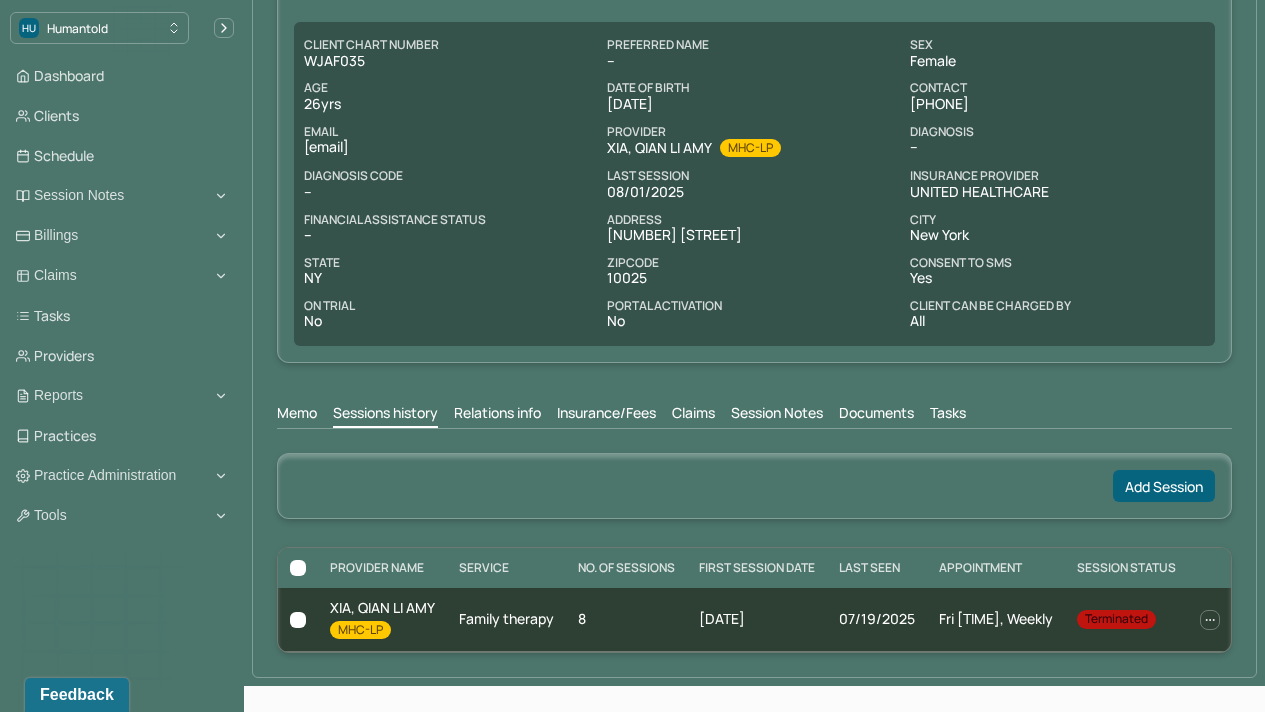 scroll, scrollTop: 179, scrollLeft: 0, axis: vertical 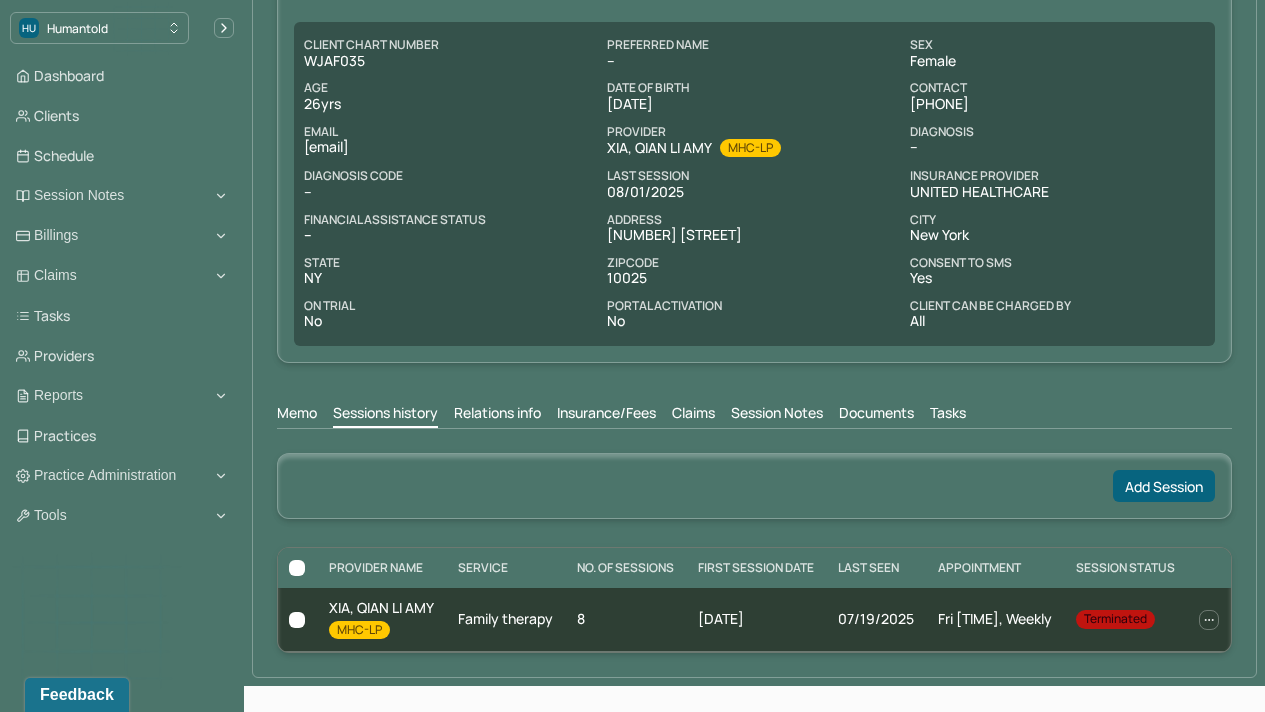 drag, startPoint x: 1080, startPoint y: 680, endPoint x: 1279, endPoint y: 648, distance: 201.55644 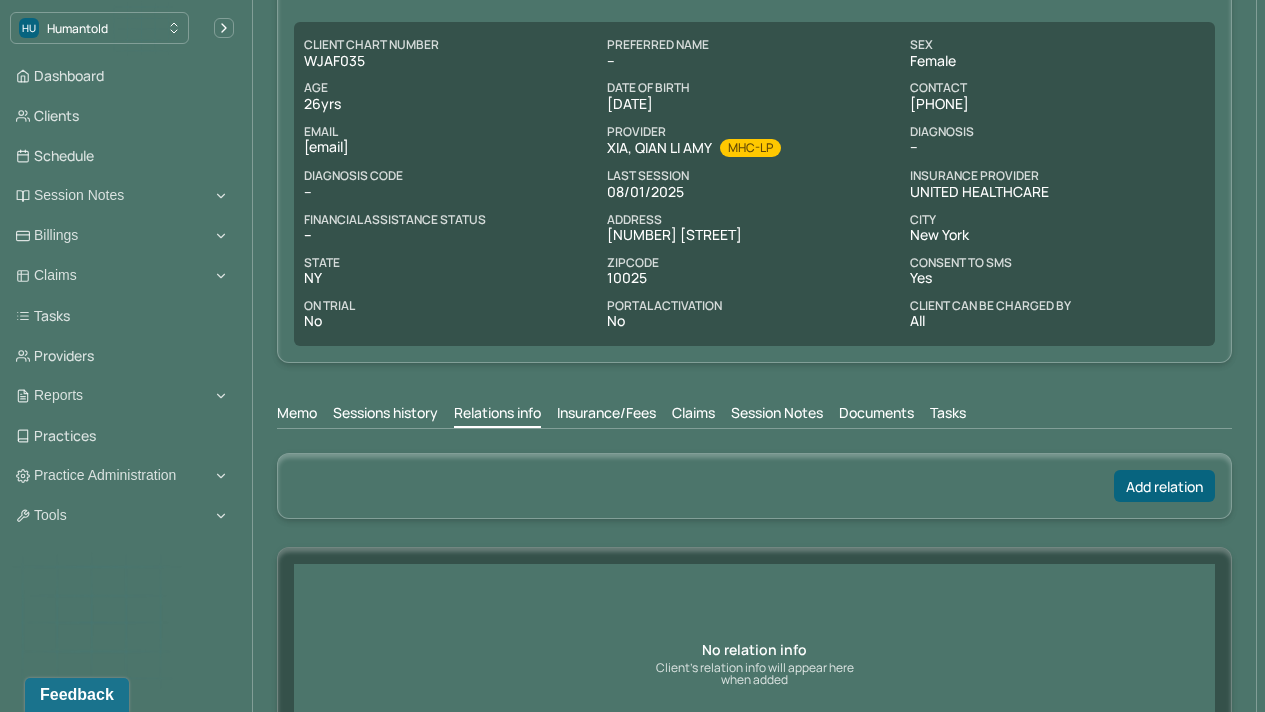 click on "Insurance/Fees" at bounding box center [606, 415] 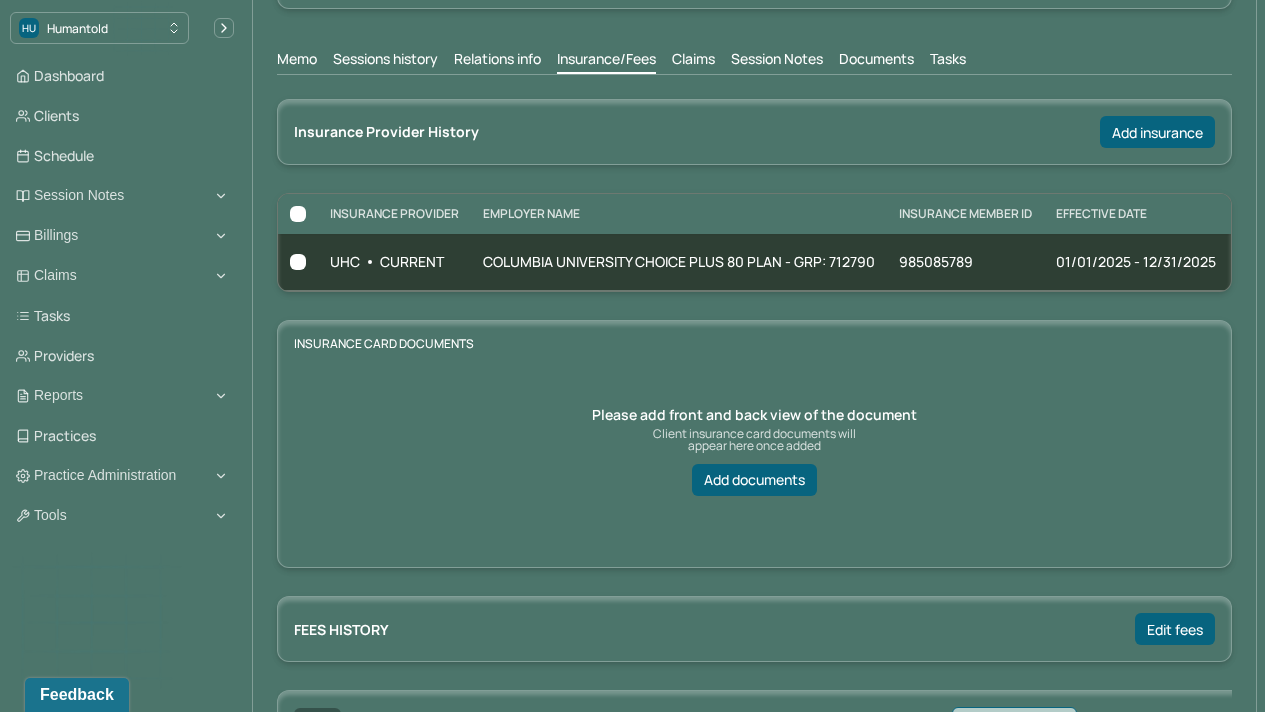 drag, startPoint x: 1279, startPoint y: 295, endPoint x: 1275, endPoint y: 326, distance: 31.257 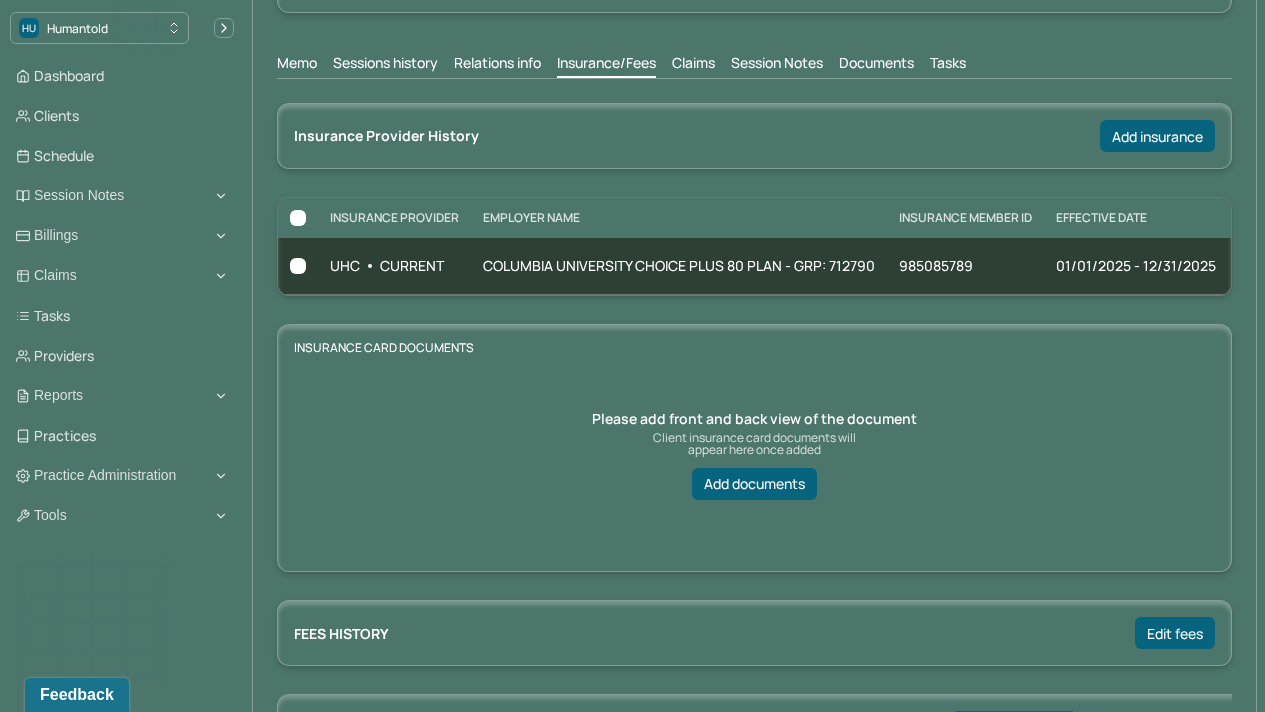 scroll, scrollTop: 0, scrollLeft: 405, axis: horizontal 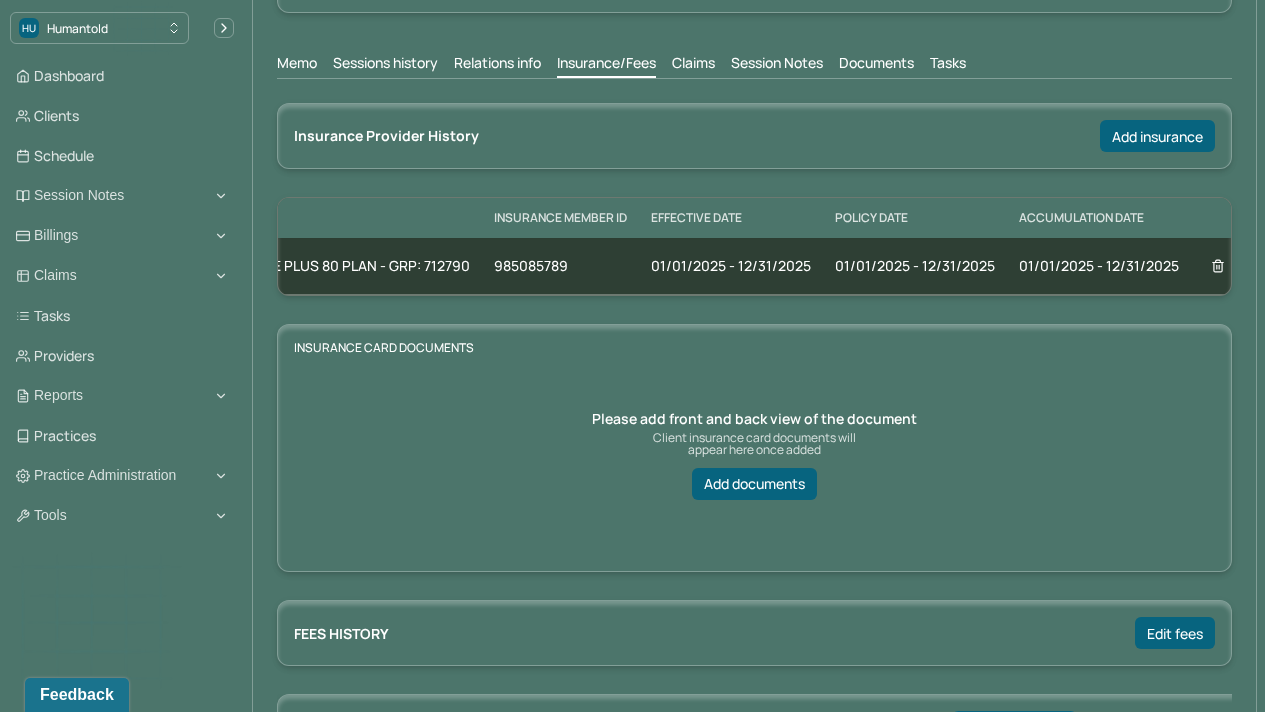 click on "Claims" at bounding box center [693, 65] 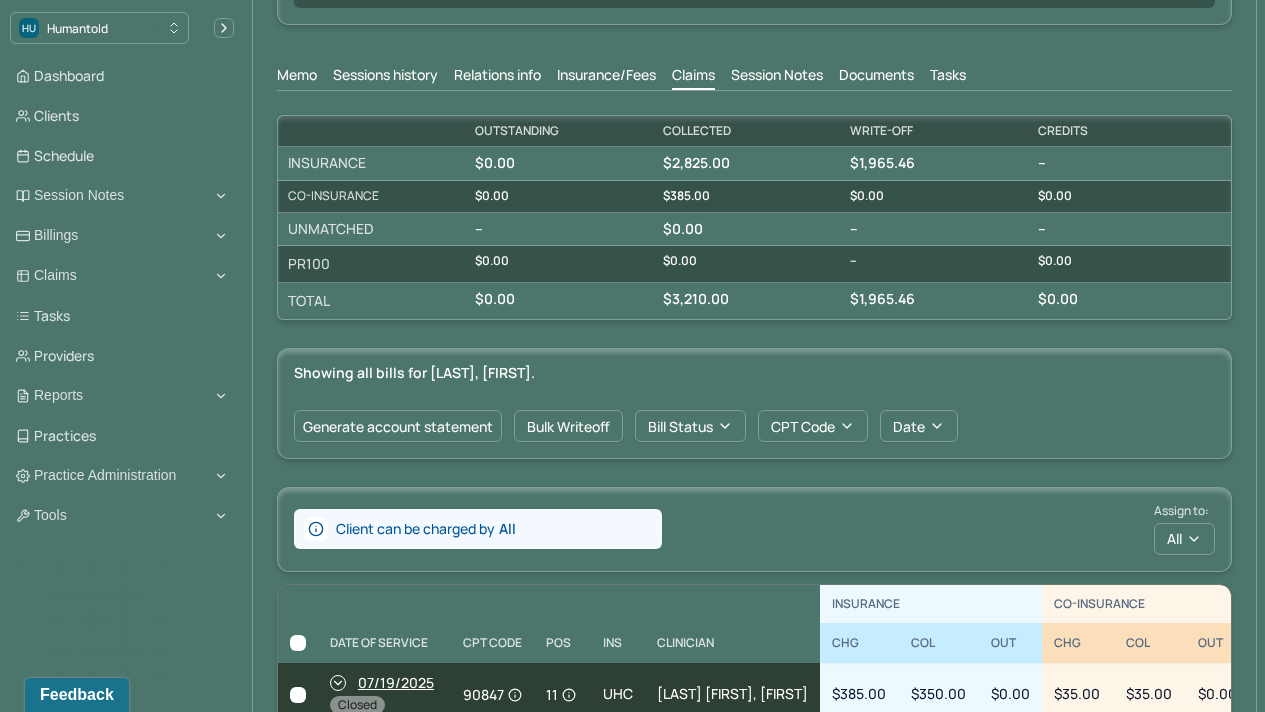 scroll, scrollTop: 510, scrollLeft: 0, axis: vertical 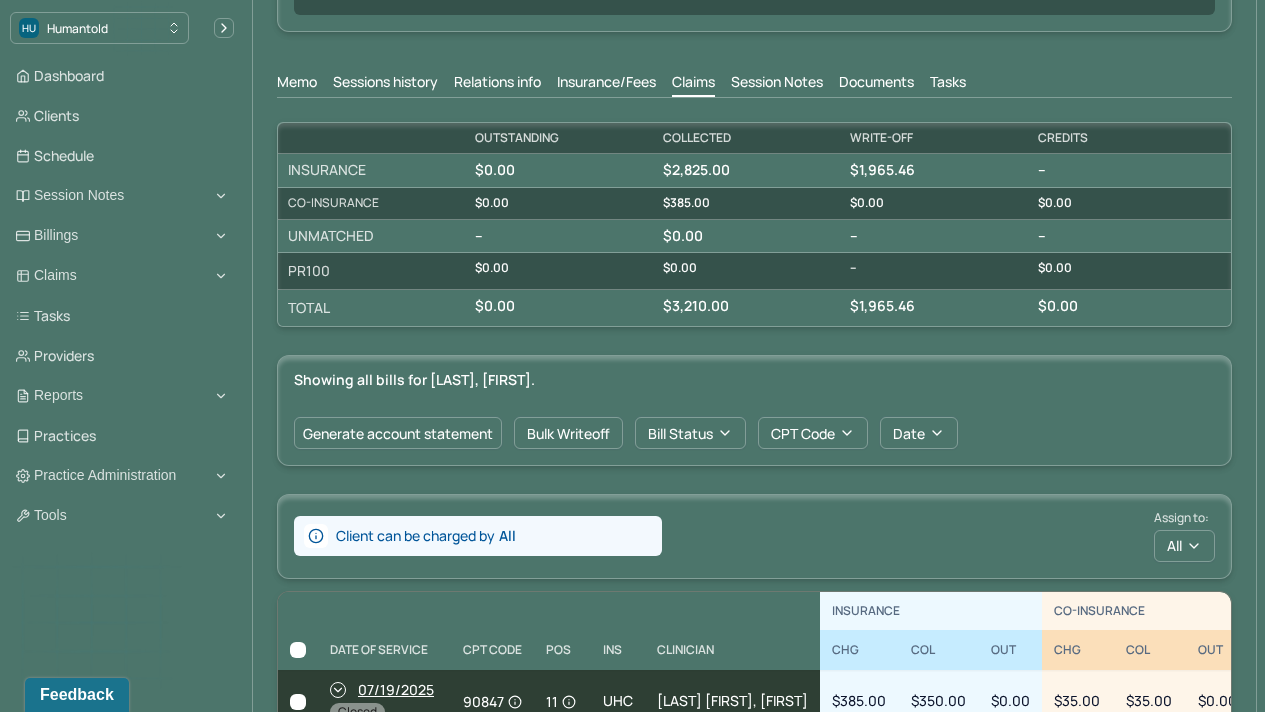 click on "Session Notes" at bounding box center (777, 84) 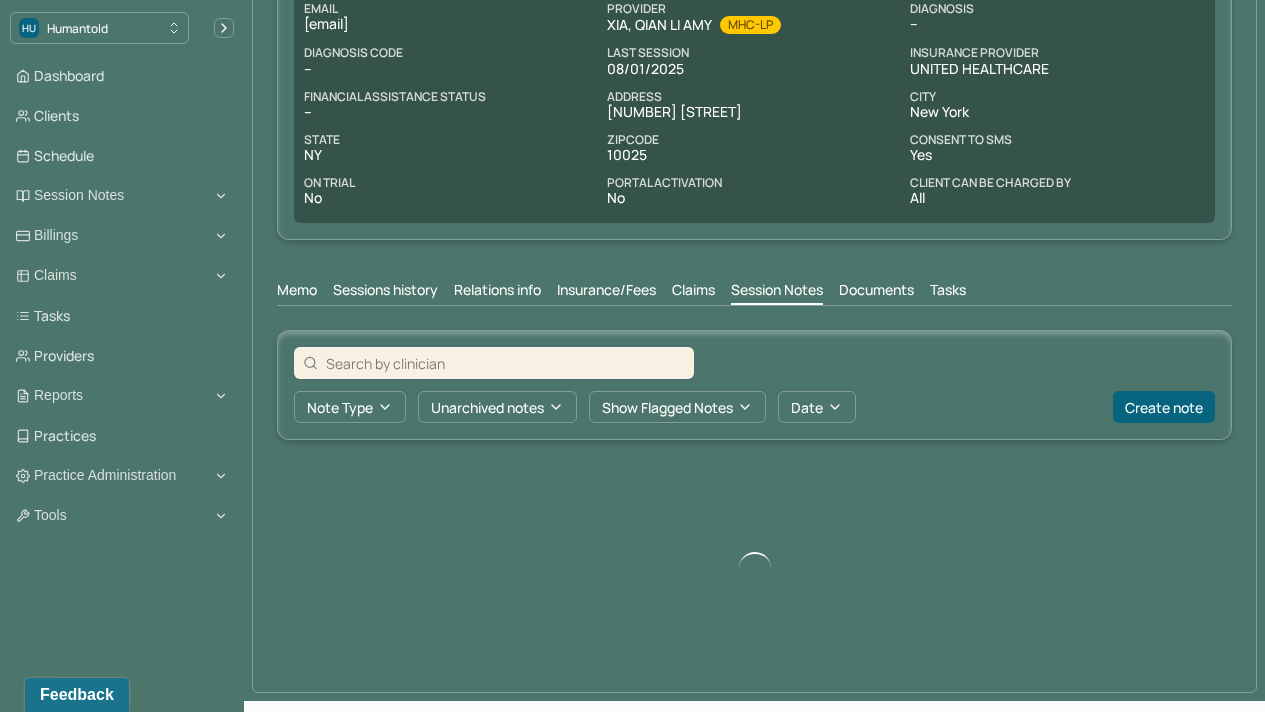 scroll, scrollTop: 503, scrollLeft: 0, axis: vertical 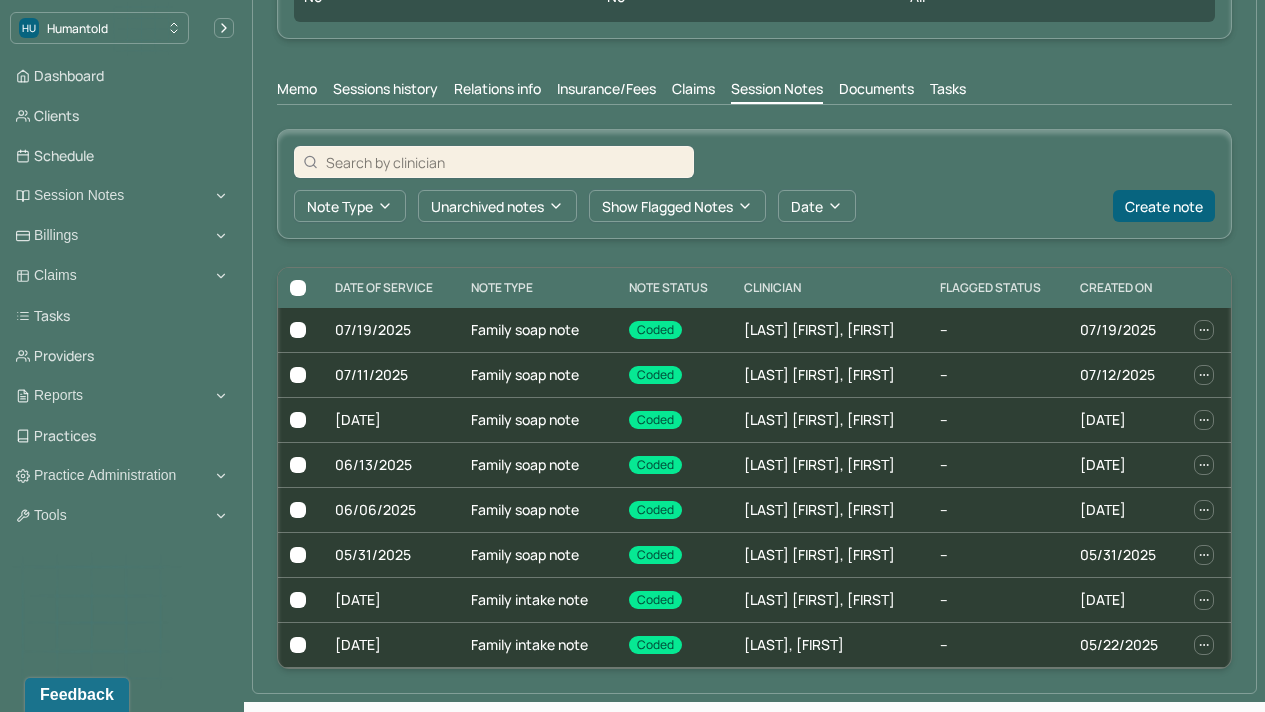 drag, startPoint x: 1279, startPoint y: 265, endPoint x: 1279, endPoint y: 540, distance: 275 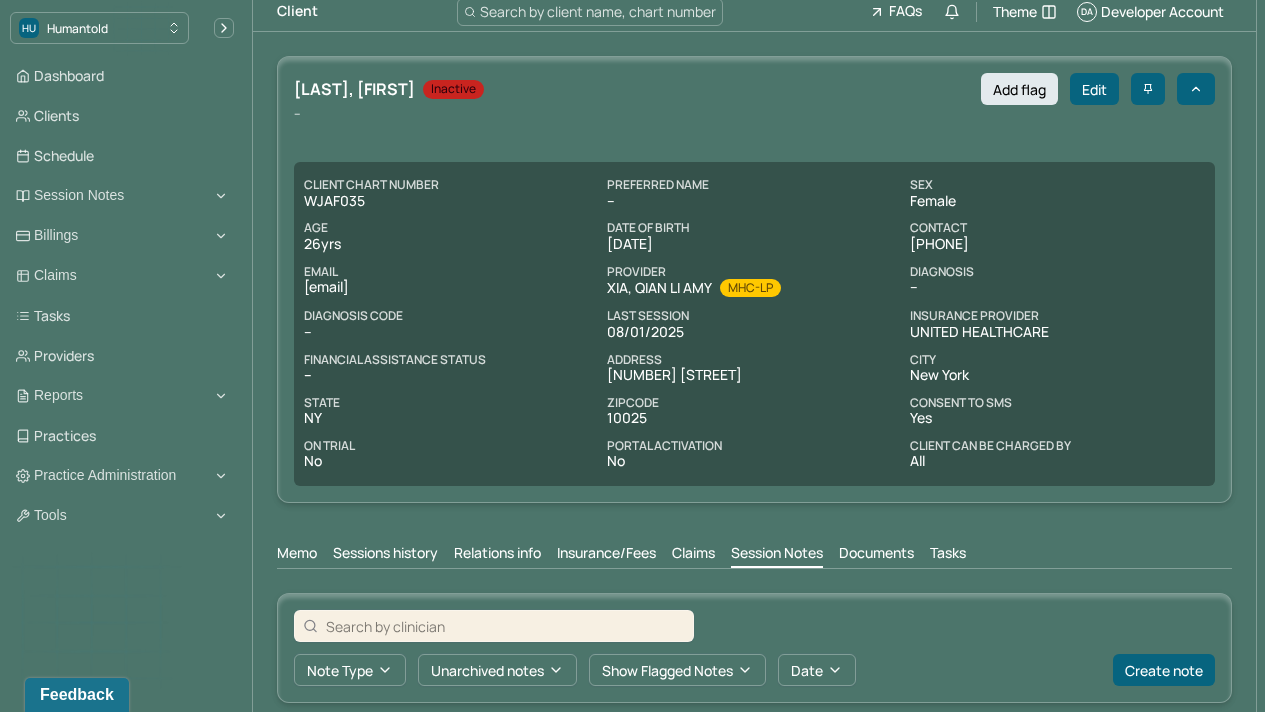 scroll, scrollTop: 37, scrollLeft: 0, axis: vertical 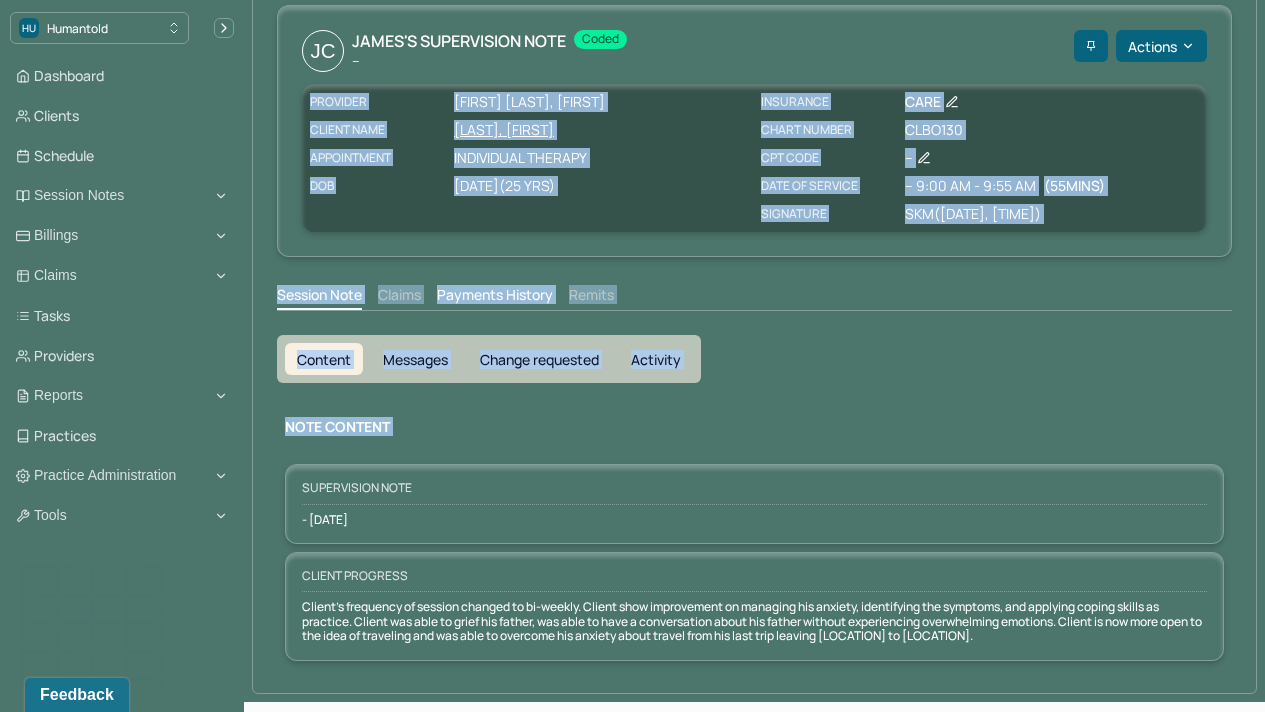 drag, startPoint x: 1279, startPoint y: 151, endPoint x: 1279, endPoint y: 461, distance: 310 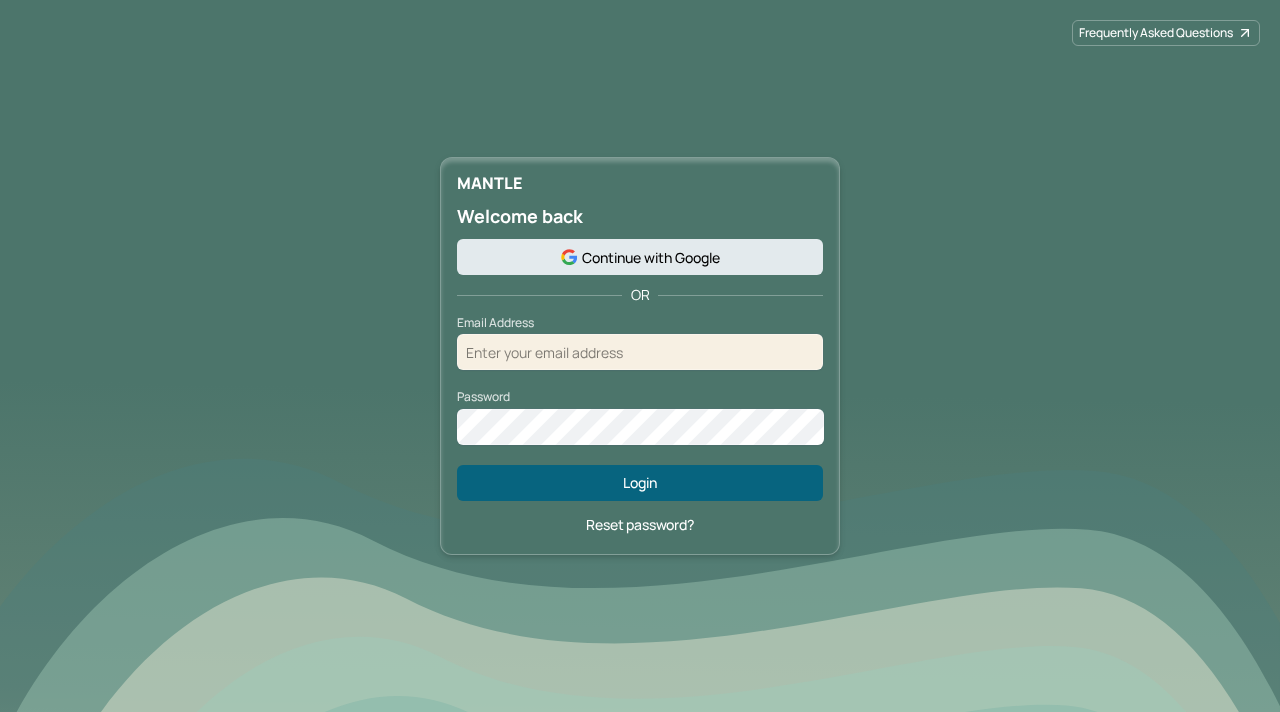 scroll, scrollTop: 0, scrollLeft: 0, axis: both 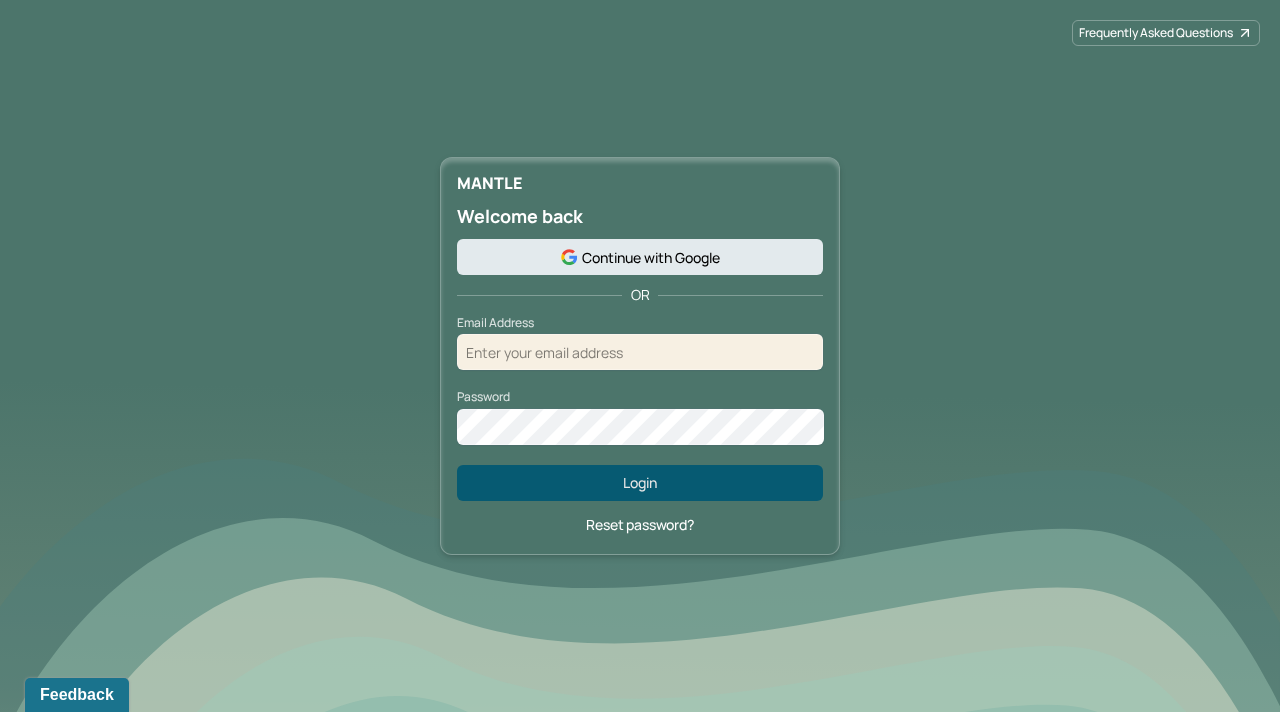type on "[EMAIL]@[DOMAIN]" 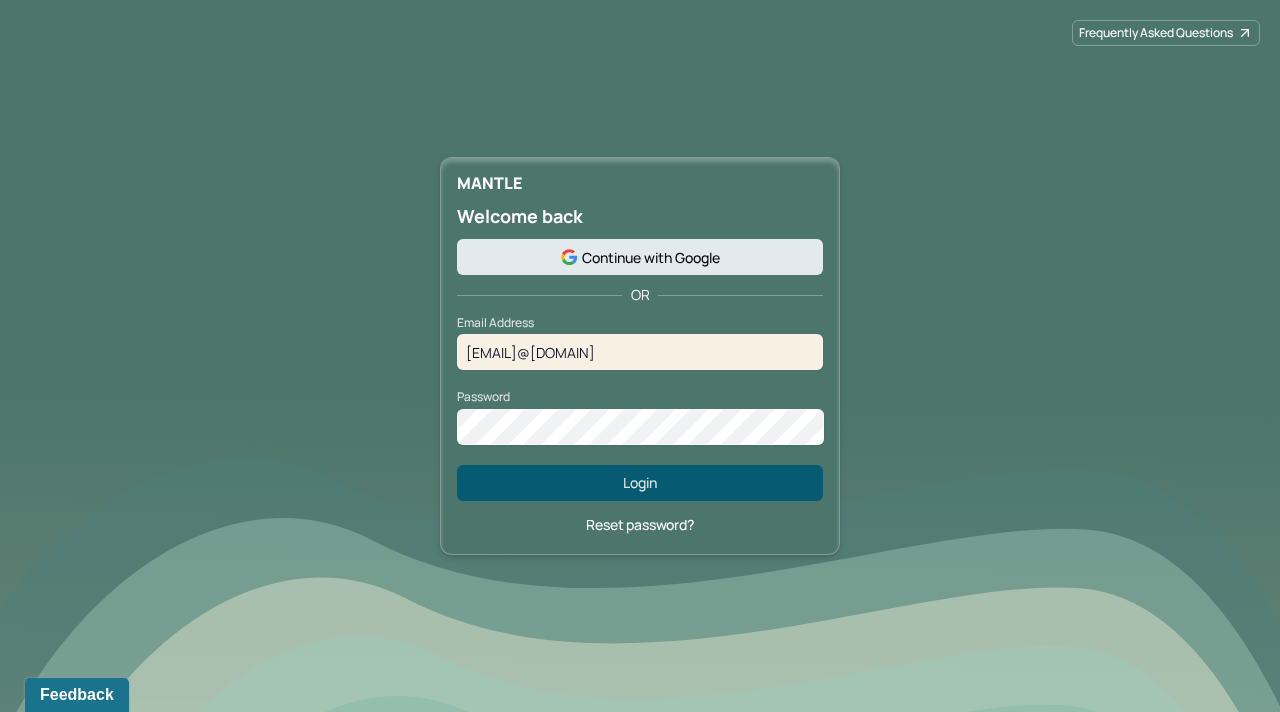 click on "Login" at bounding box center [640, 483] 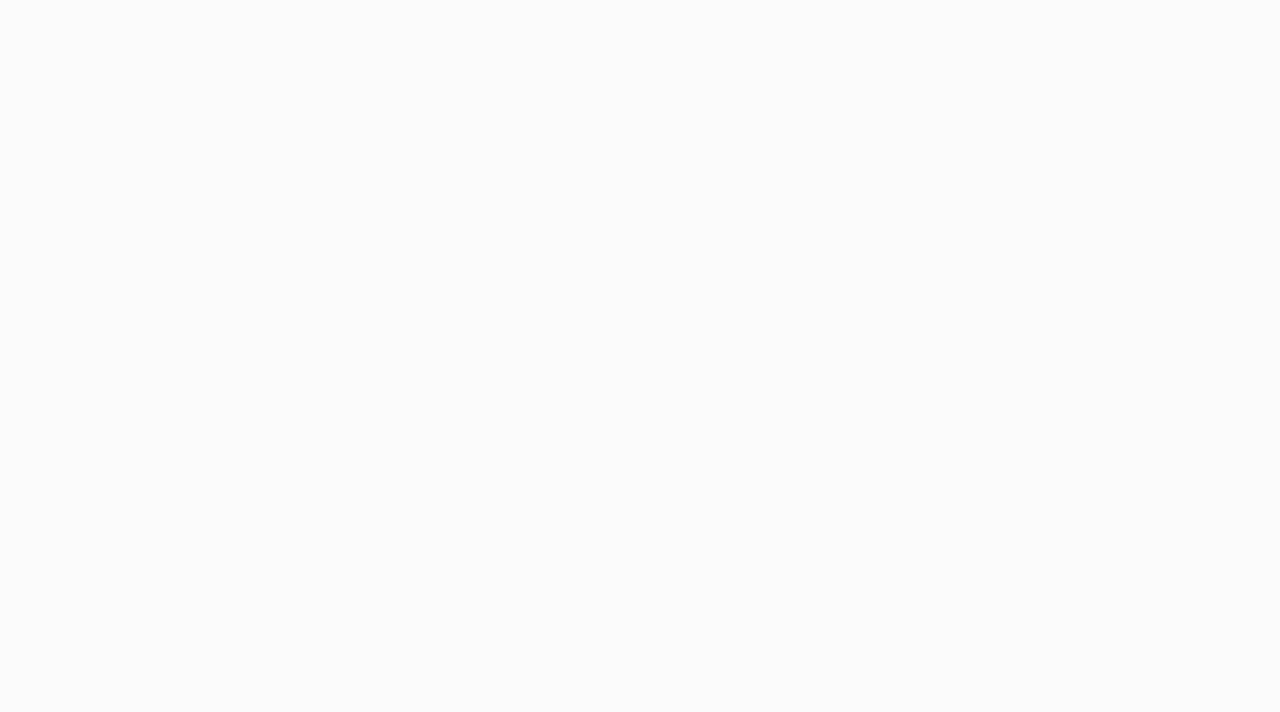 scroll, scrollTop: 0, scrollLeft: 0, axis: both 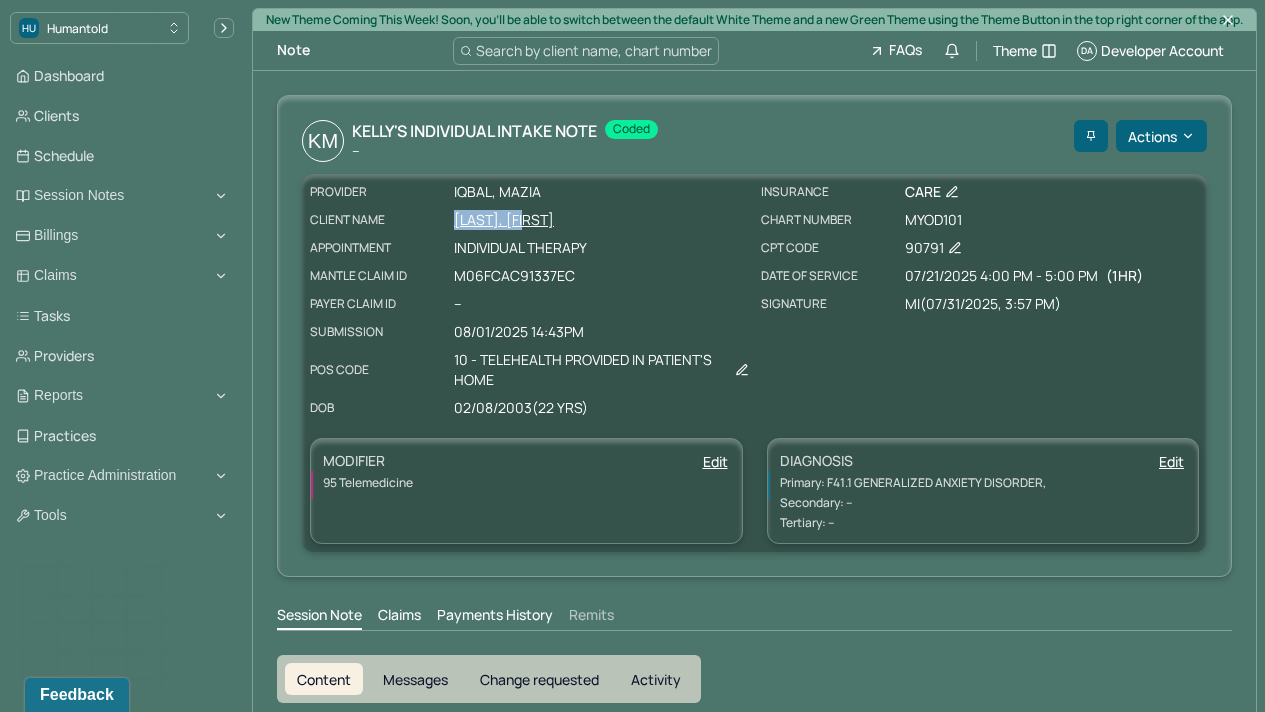 drag, startPoint x: 447, startPoint y: 227, endPoint x: 545, endPoint y: 229, distance: 98.02041 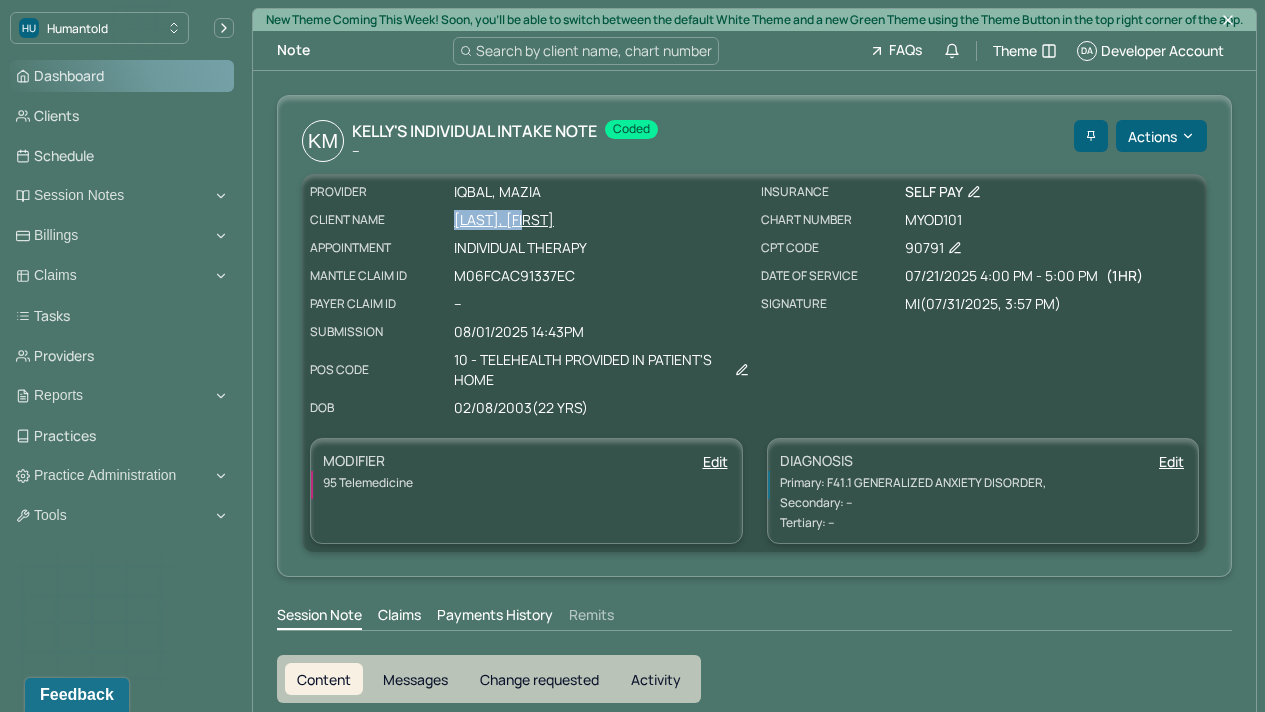 click on "Dashboard" at bounding box center (122, 76) 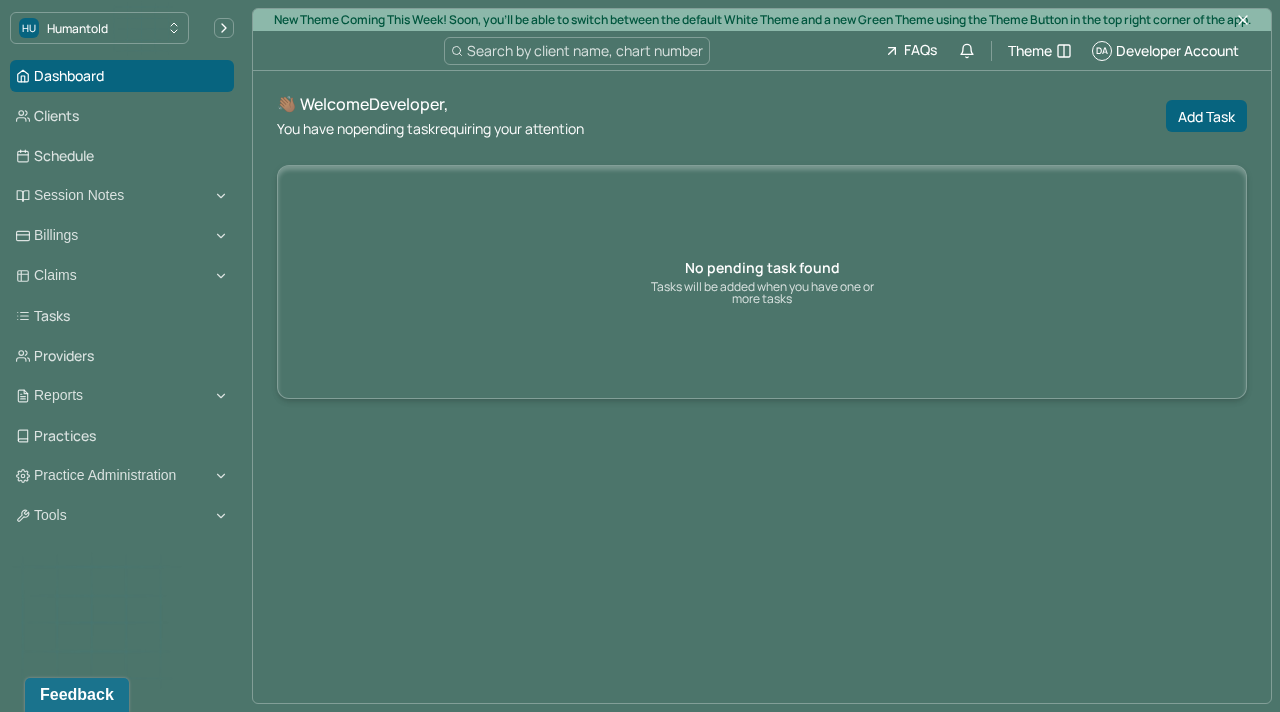 click on "Search by client name, chart number" at bounding box center (585, 50) 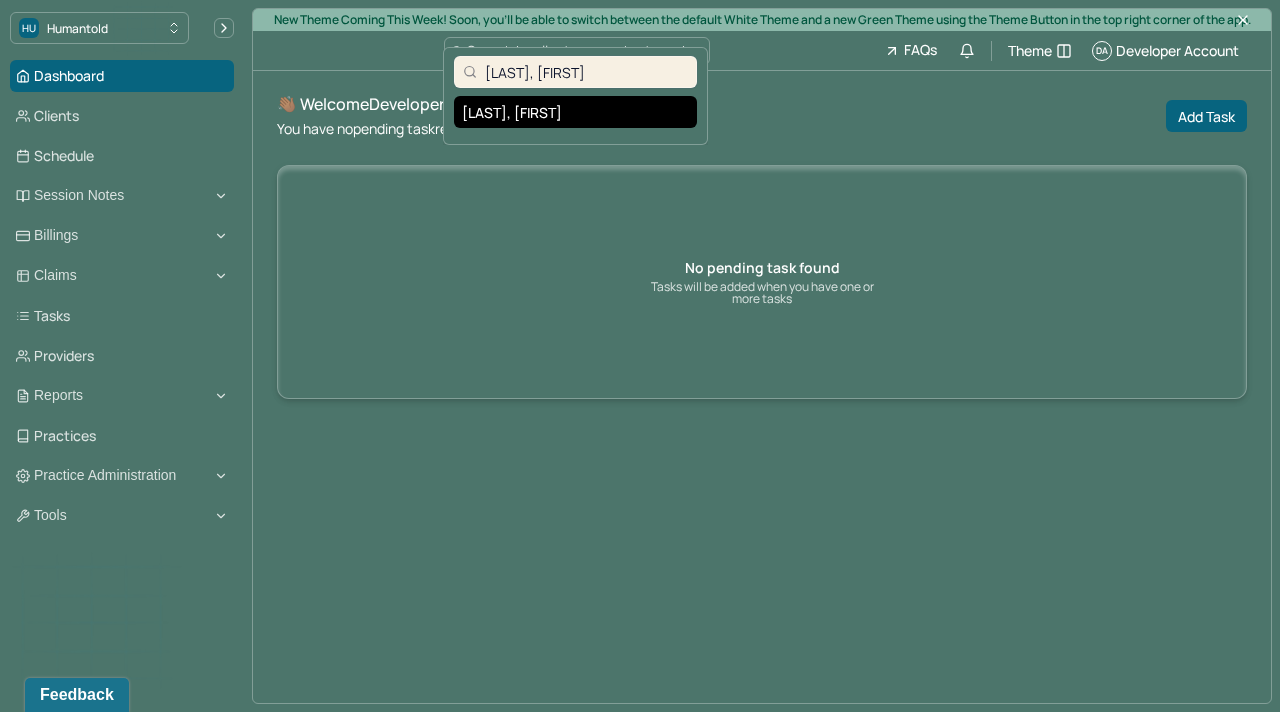 type on "[LAST], [FIRST]" 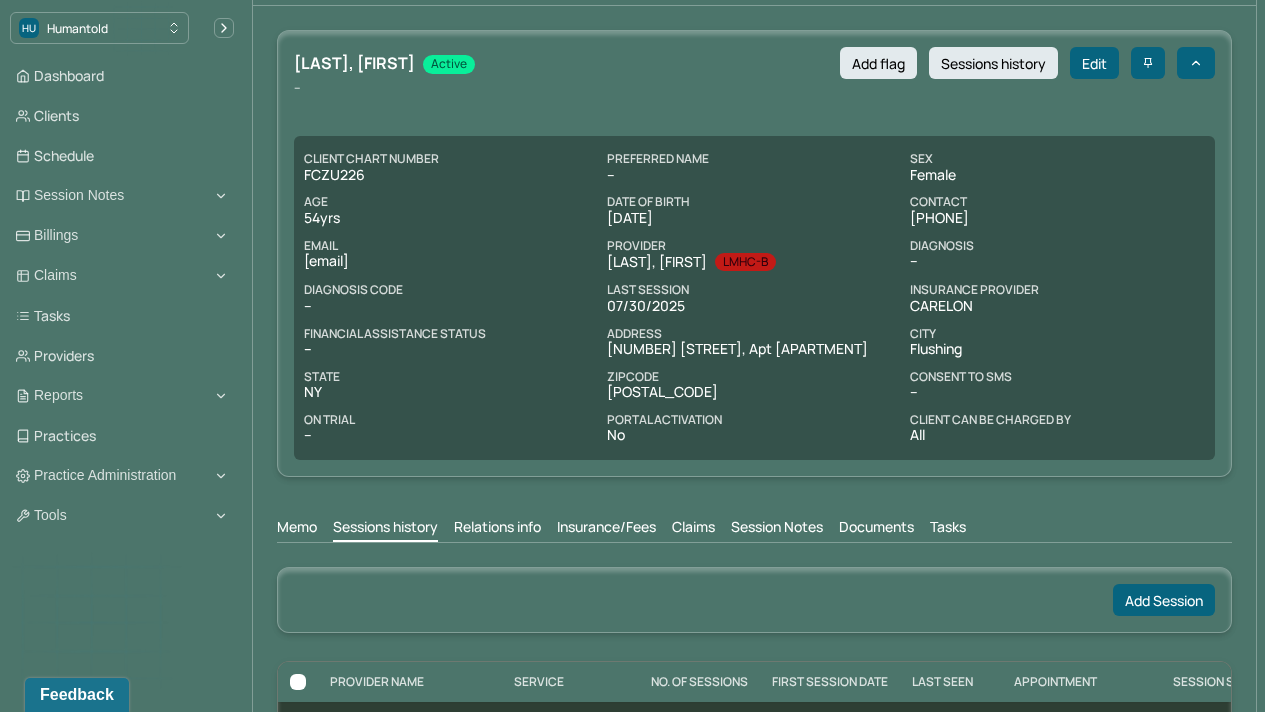 scroll, scrollTop: 179, scrollLeft: 0, axis: vertical 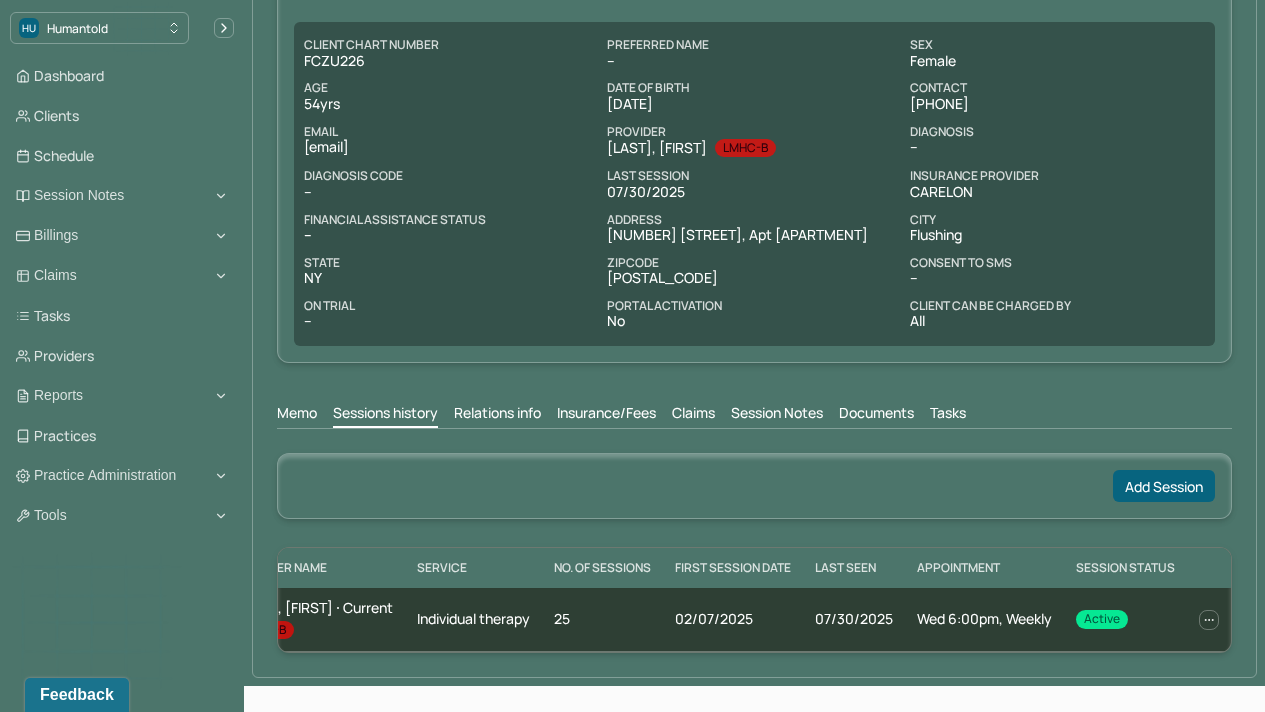 click on "Session Notes" at bounding box center (777, 415) 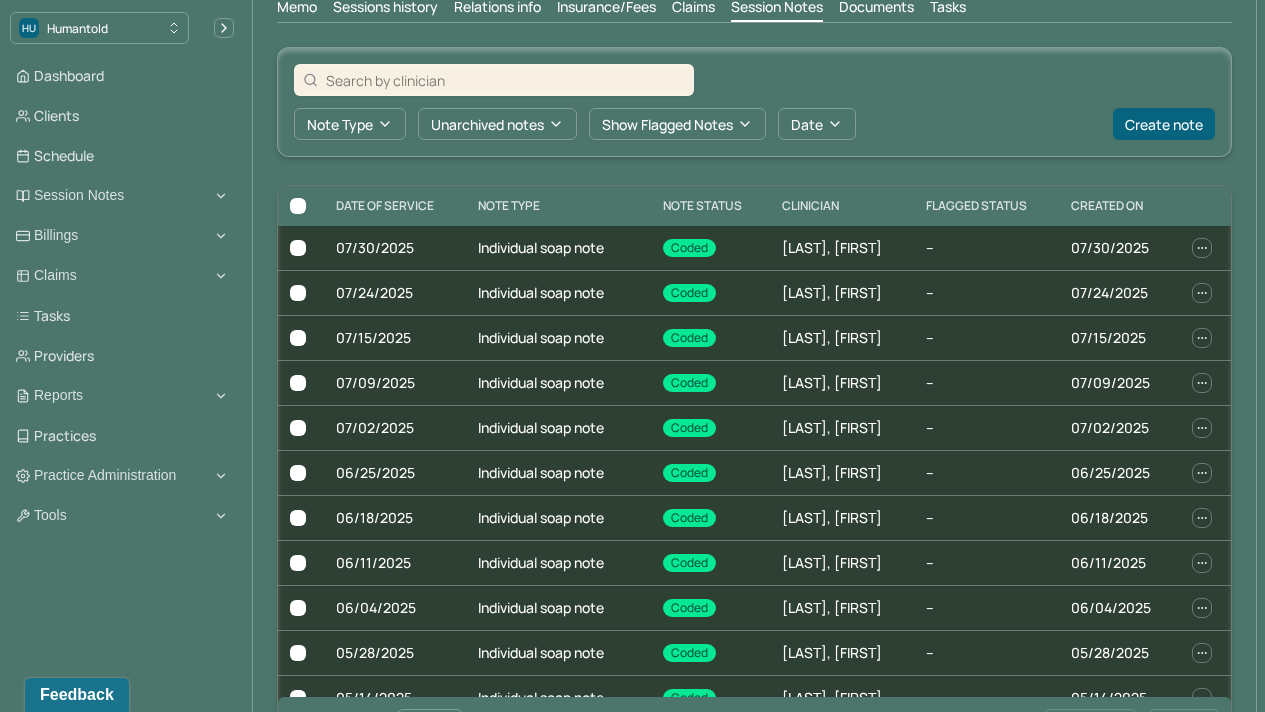 scroll, scrollTop: 672, scrollLeft: 0, axis: vertical 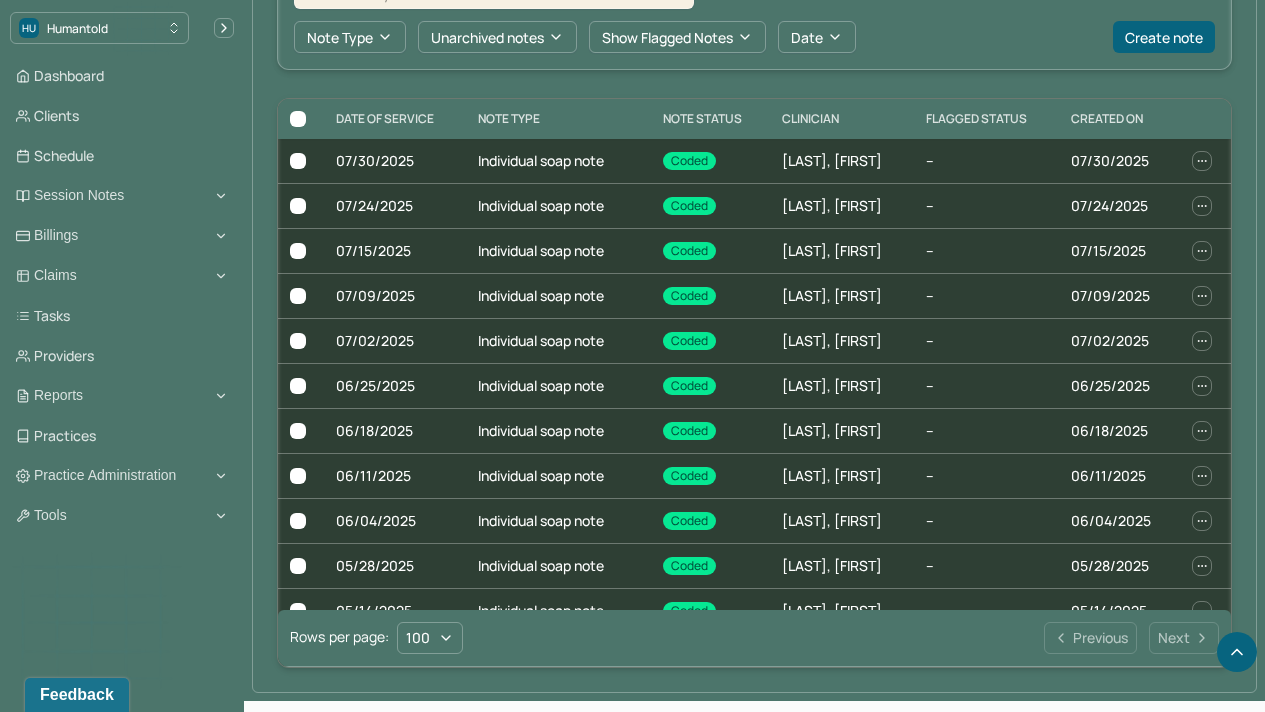 drag, startPoint x: 1279, startPoint y: 145, endPoint x: 1279, endPoint y: 611, distance: 466 